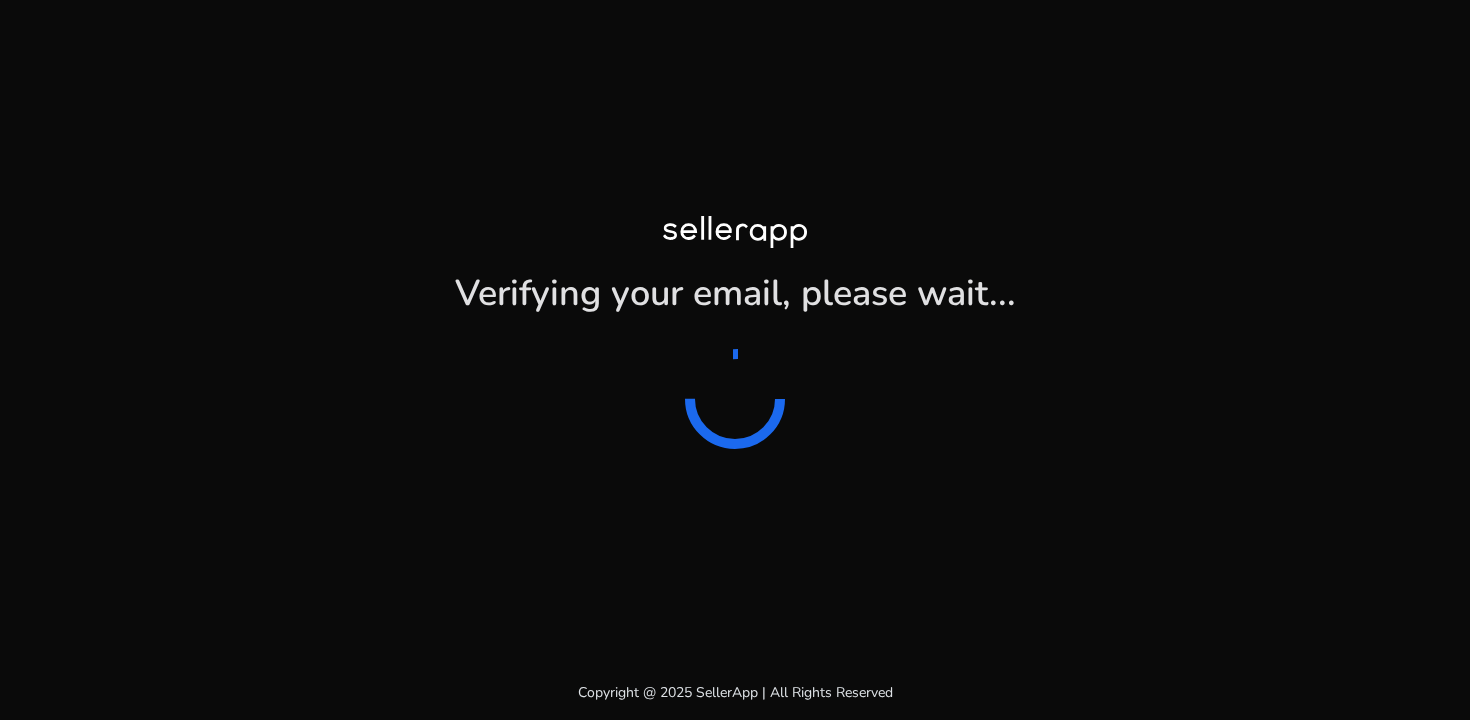 scroll, scrollTop: 0, scrollLeft: 0, axis: both 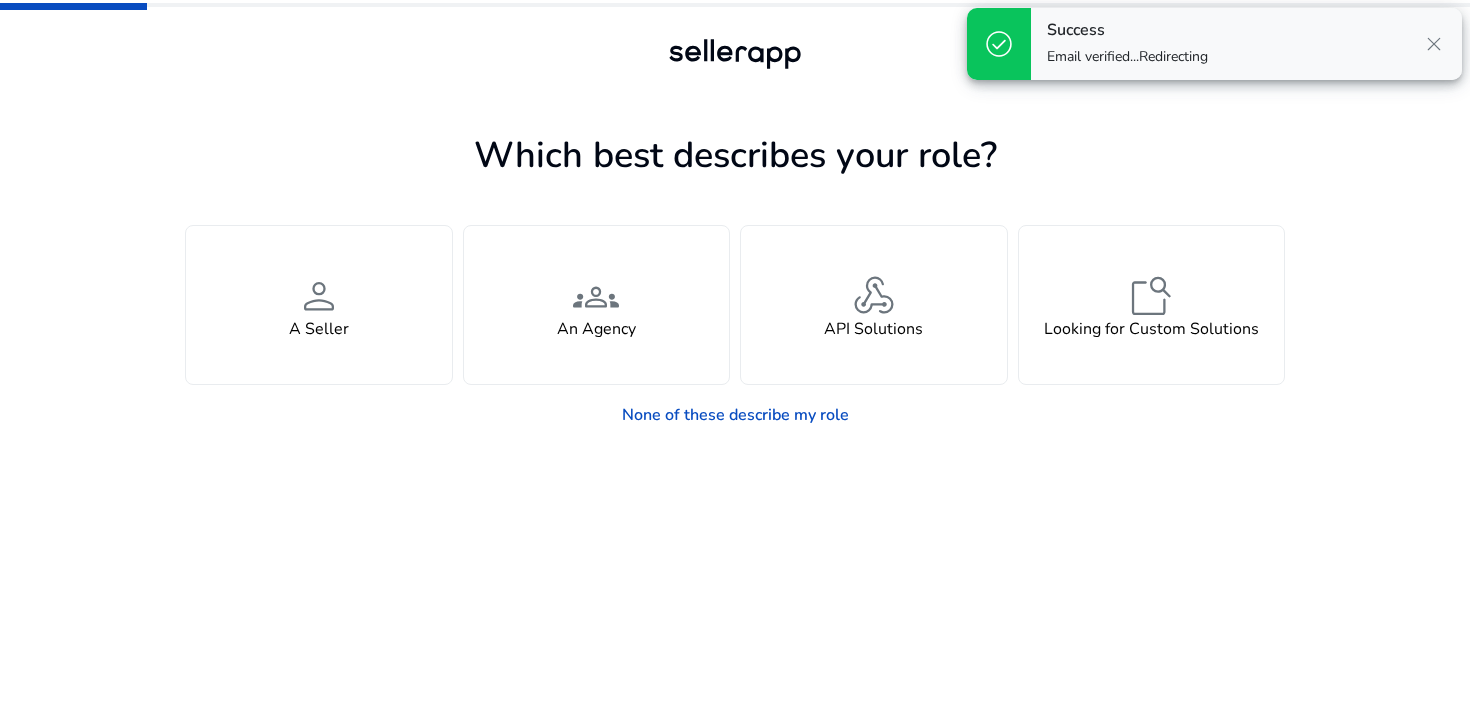 click on "Which best describes your role? You manage your own brand or store and are looking for insights, tools, advertising solutions, and support to grow faster.  person  A Seller You represent multiple brands and need scalable solutions across client portfolios.  groups  An Agency You’re building or integrating with our data and need access to developer tools and endpoints.  webhook  API Solutions You have unique needs and are exploring tailored analytics or enterprise options.  feature_search  Looking for Custom Solutions  None of these describe my role" 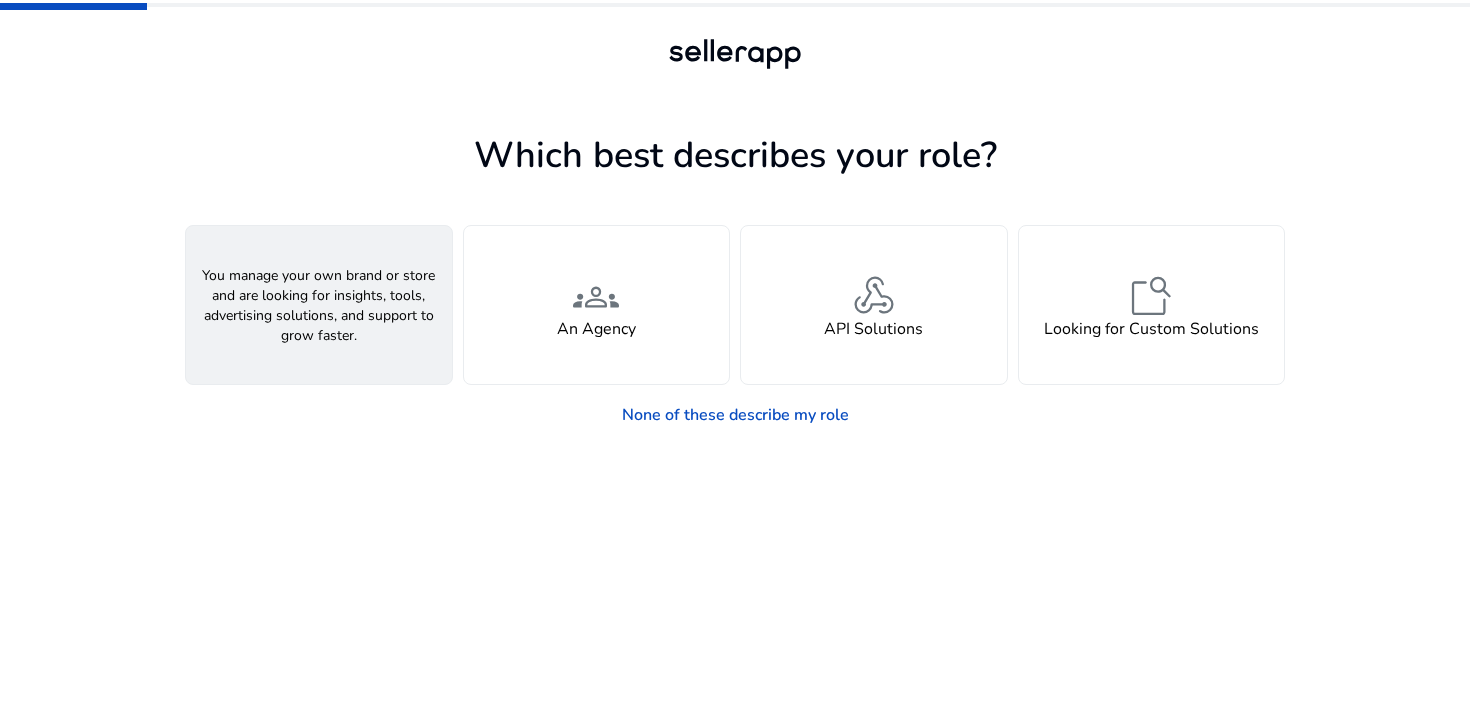 click on "person  A Seller" 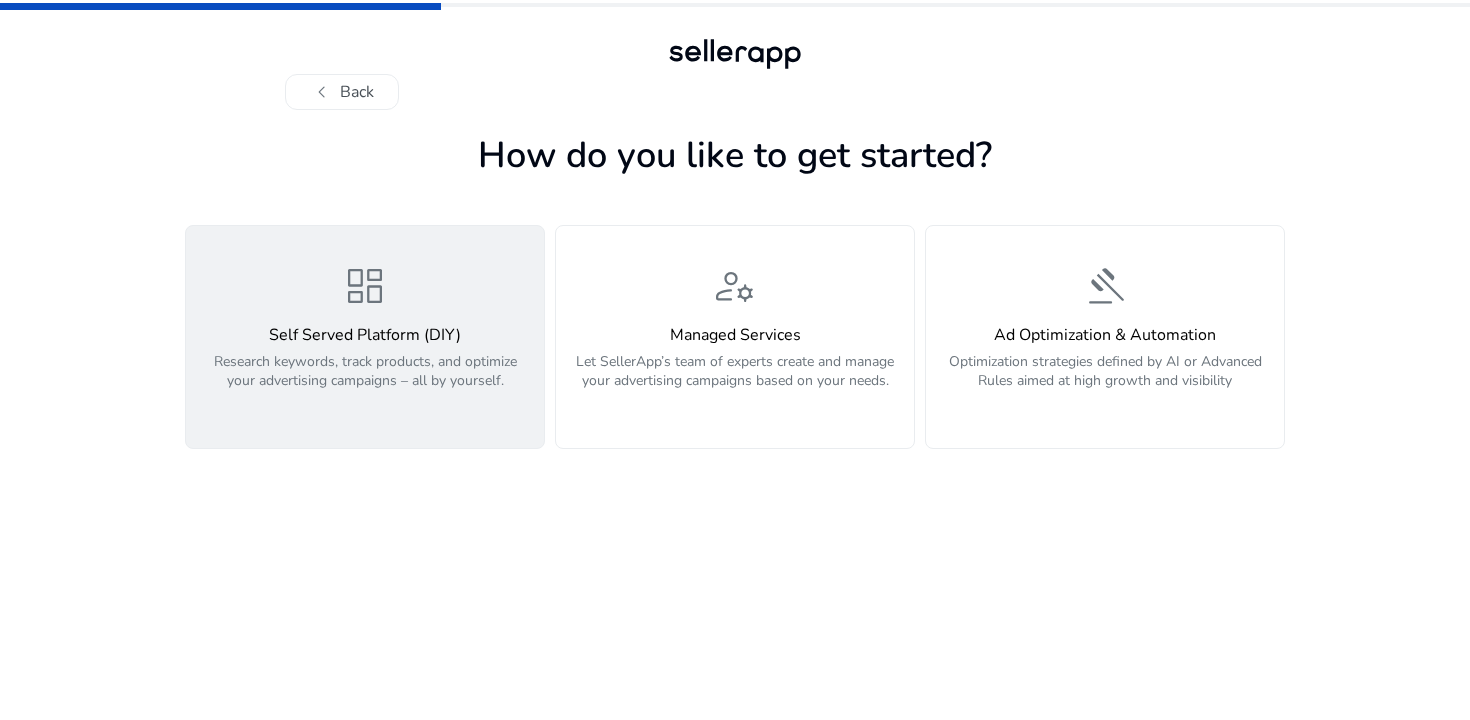 click on "dashboard  Self Served Platform (DIY)  Research keywords, track products, and optimize your advertising campaigns – all by yourself." 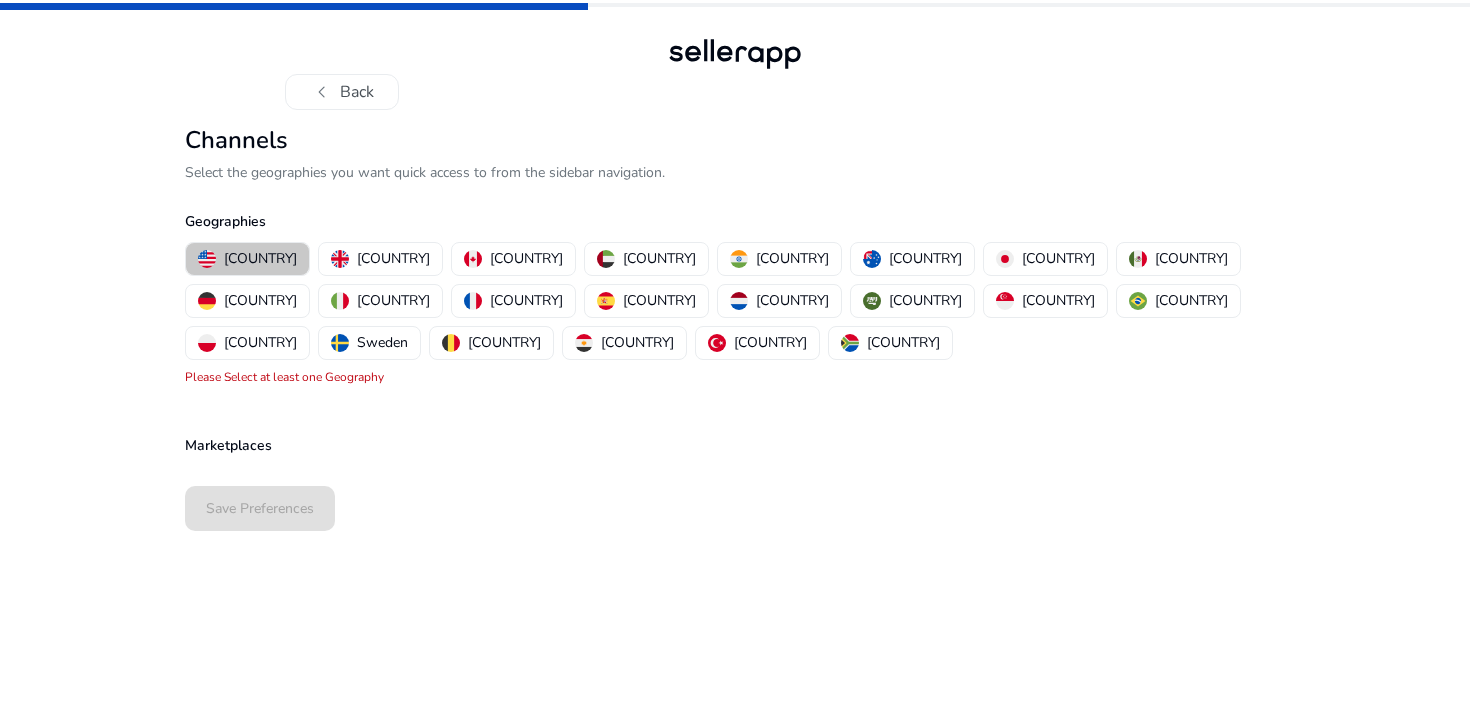 click on "[COUNTRY]" at bounding box center (260, 258) 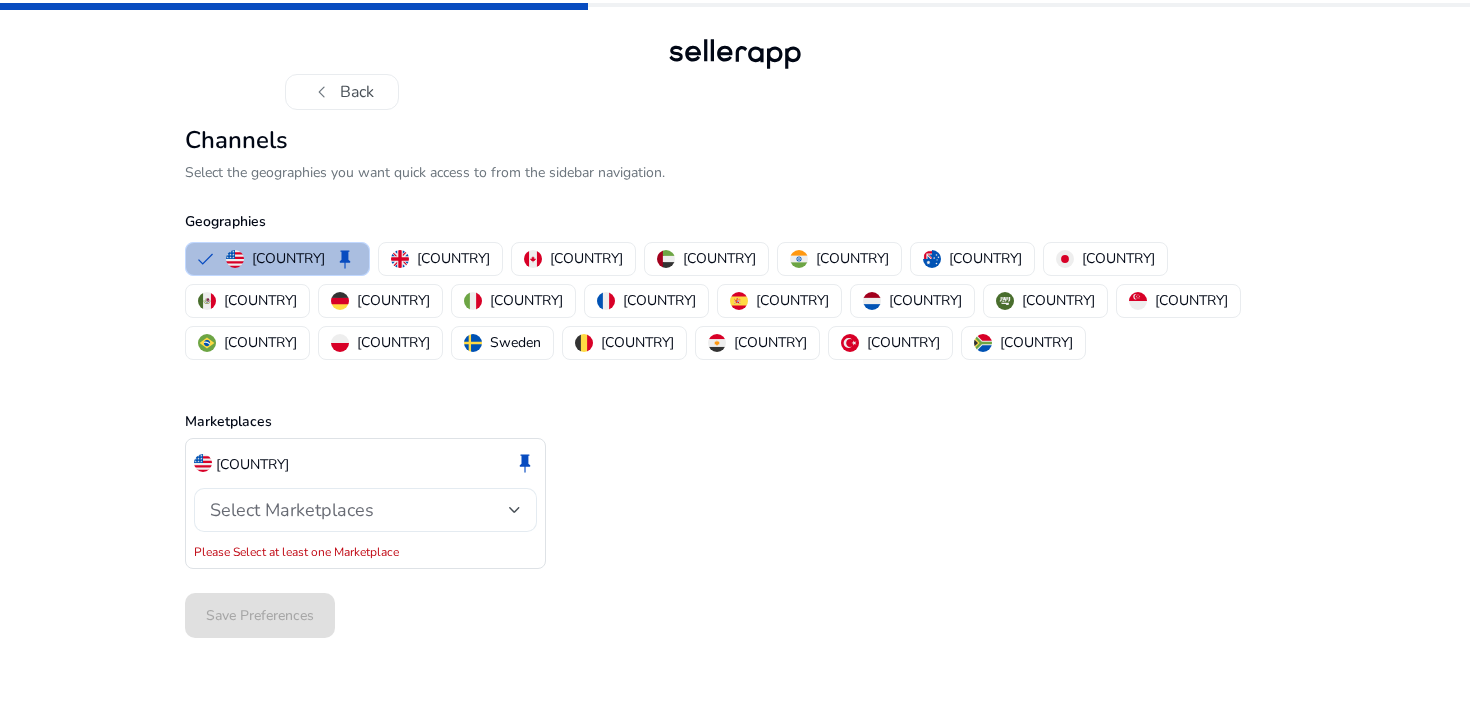 click at bounding box center [515, 510] 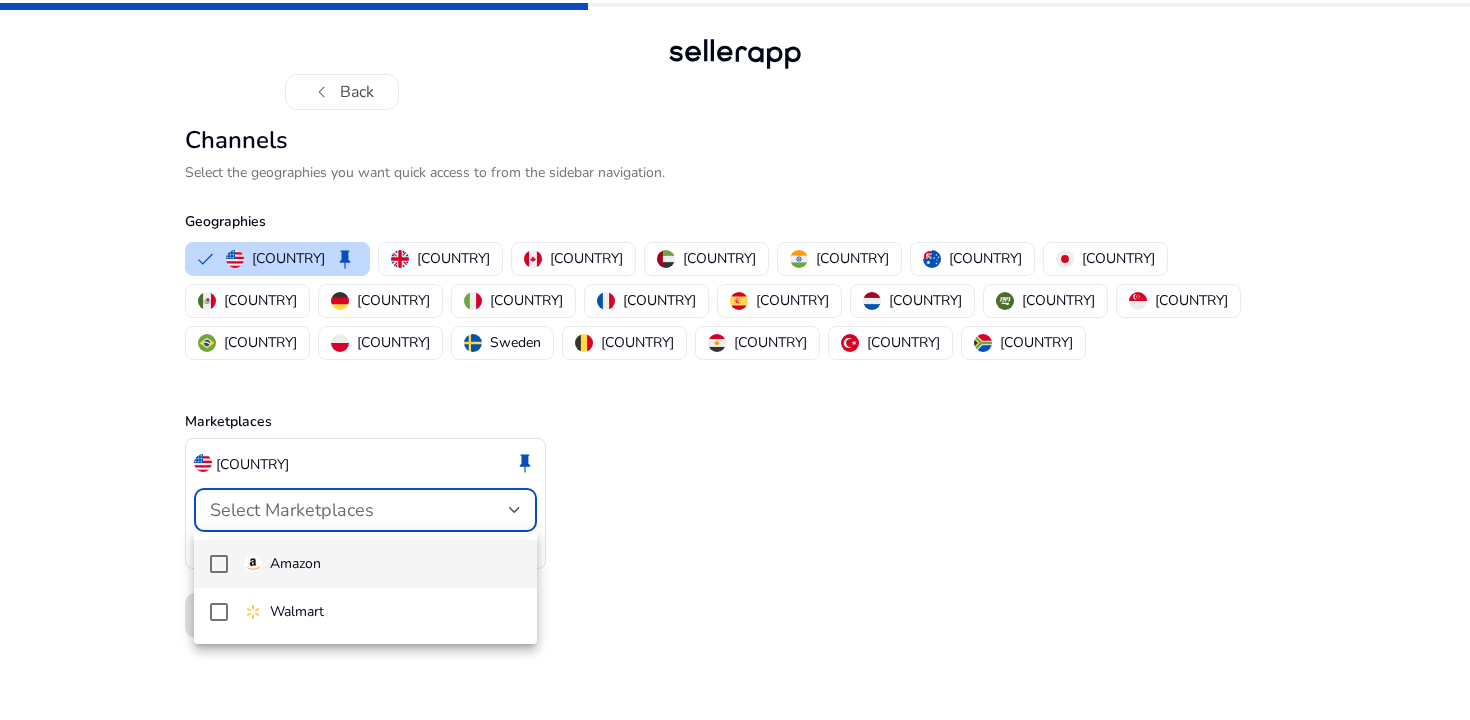 click on "Amazon" at bounding box center [382, 564] 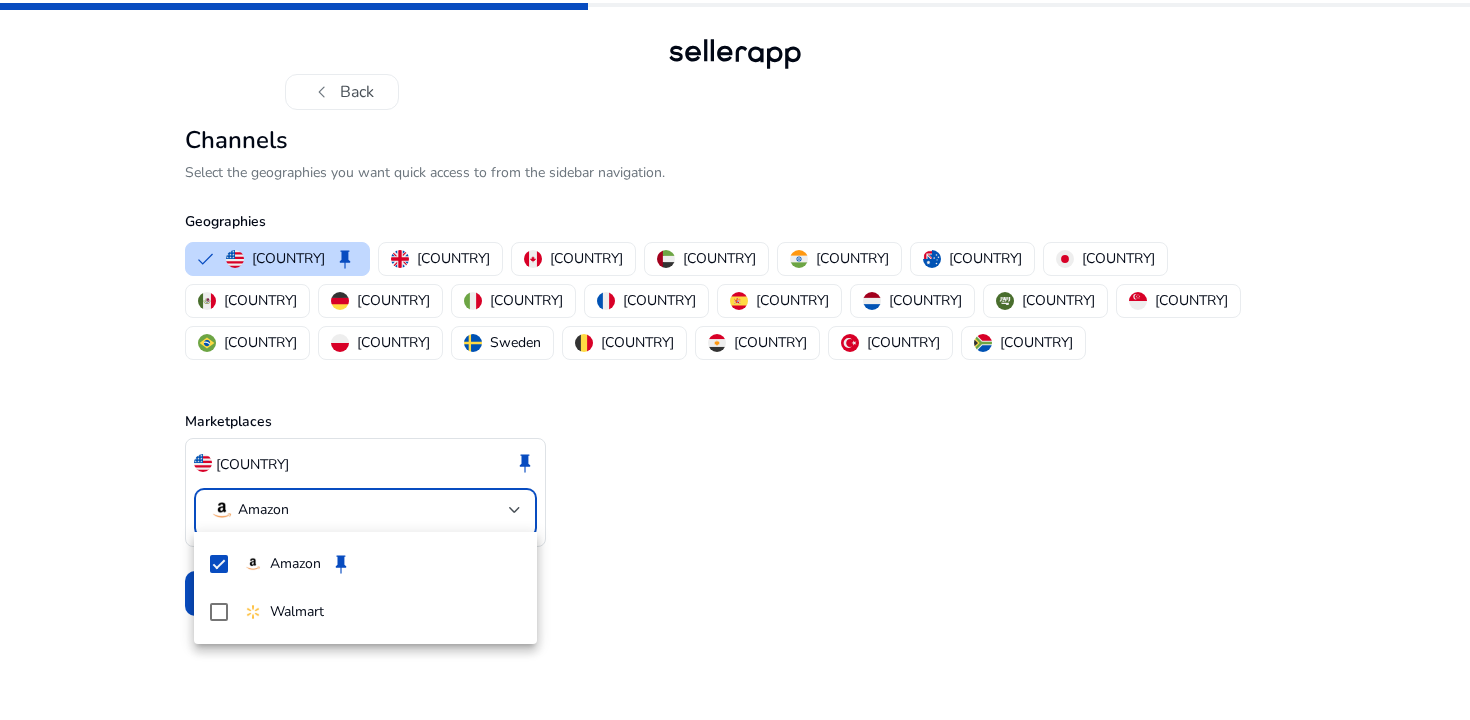 click at bounding box center (735, 360) 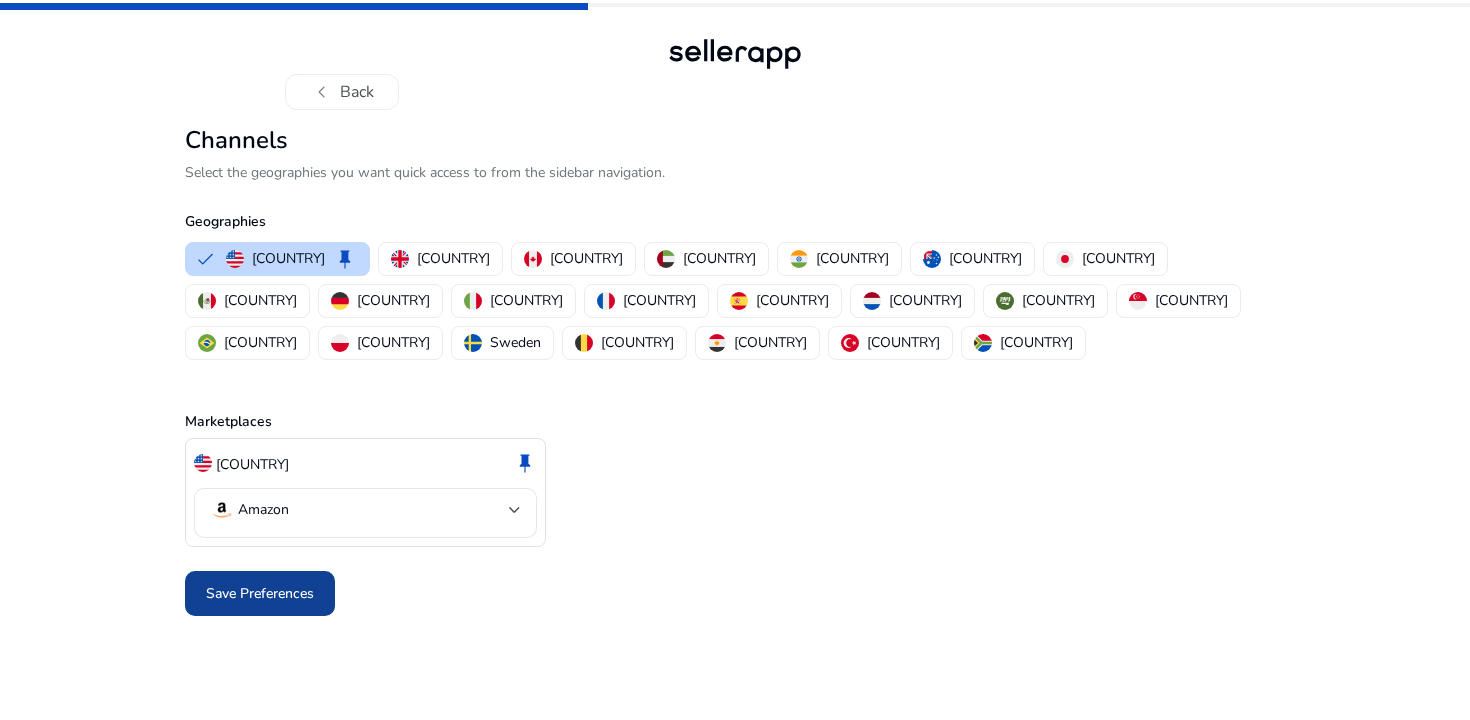 click on "Save Preferences" 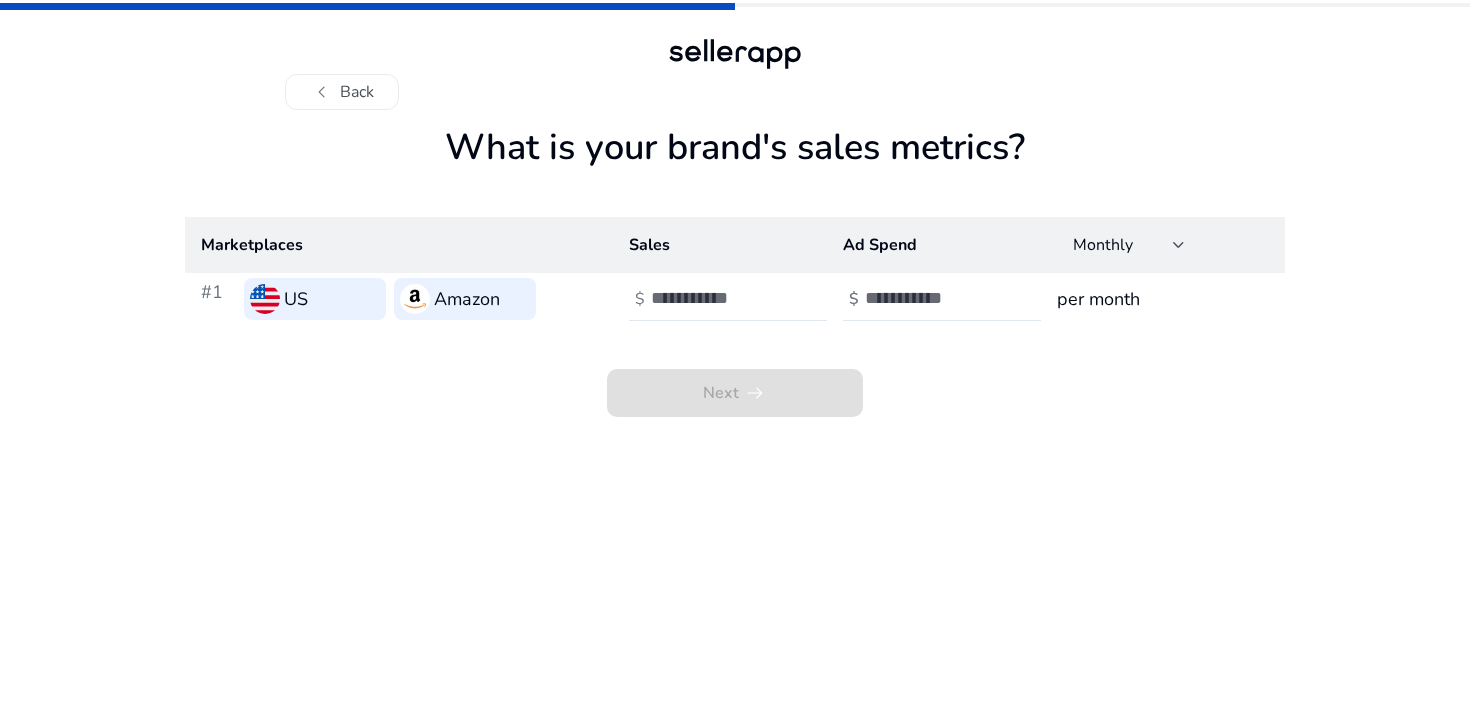 click on "What is your brand's sales metrics?  Marketplaces Sales Ad Spend Monthly  #1   US   Amazon   $   $  per month  Next   arrow_right_alt" 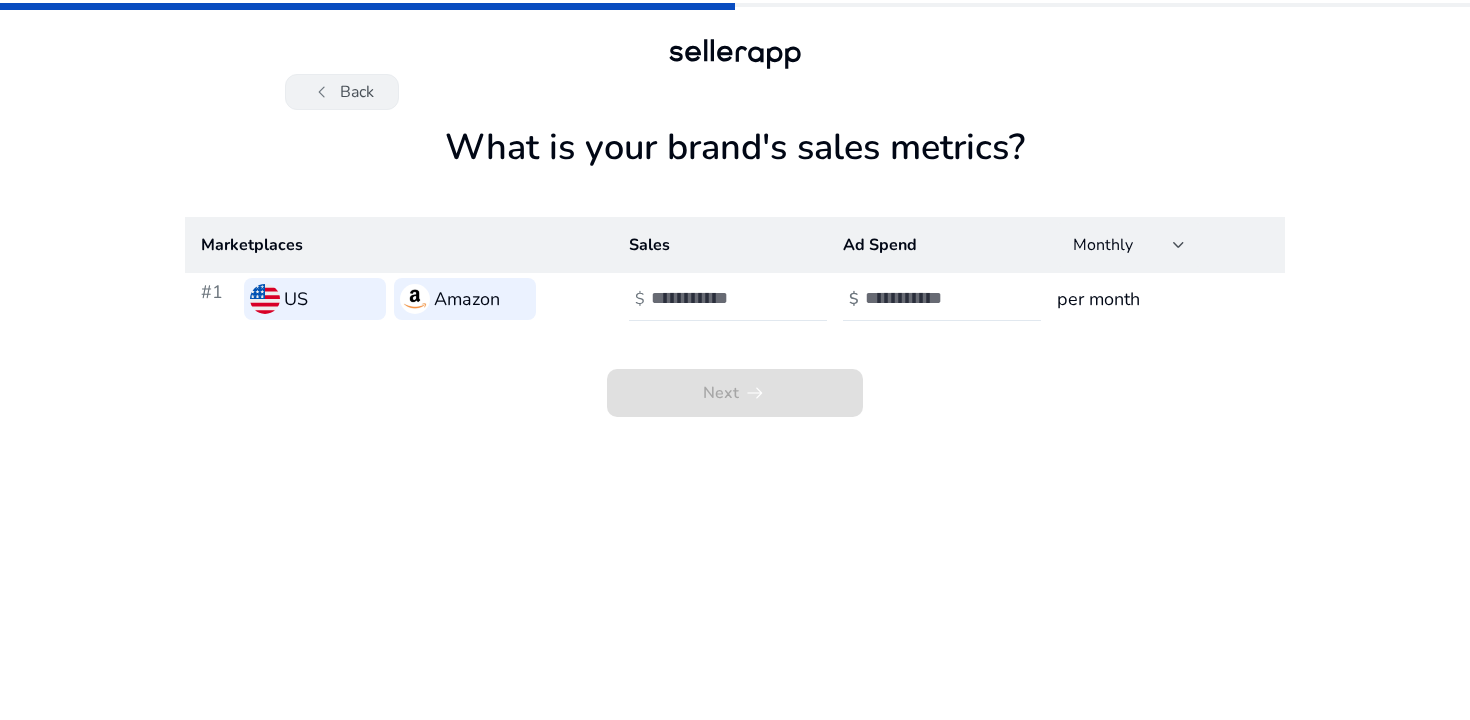 click on "chevron_left   Back" 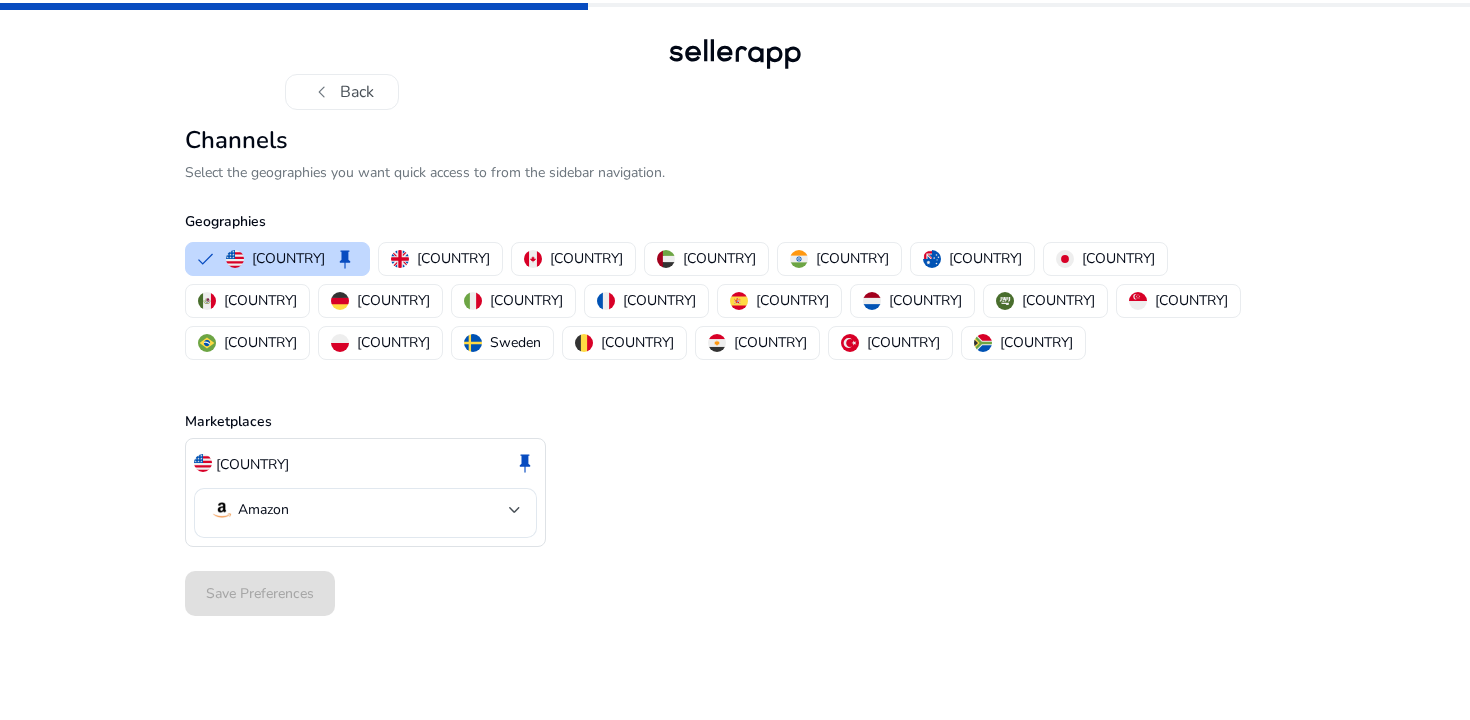 click on "Save Preferences" 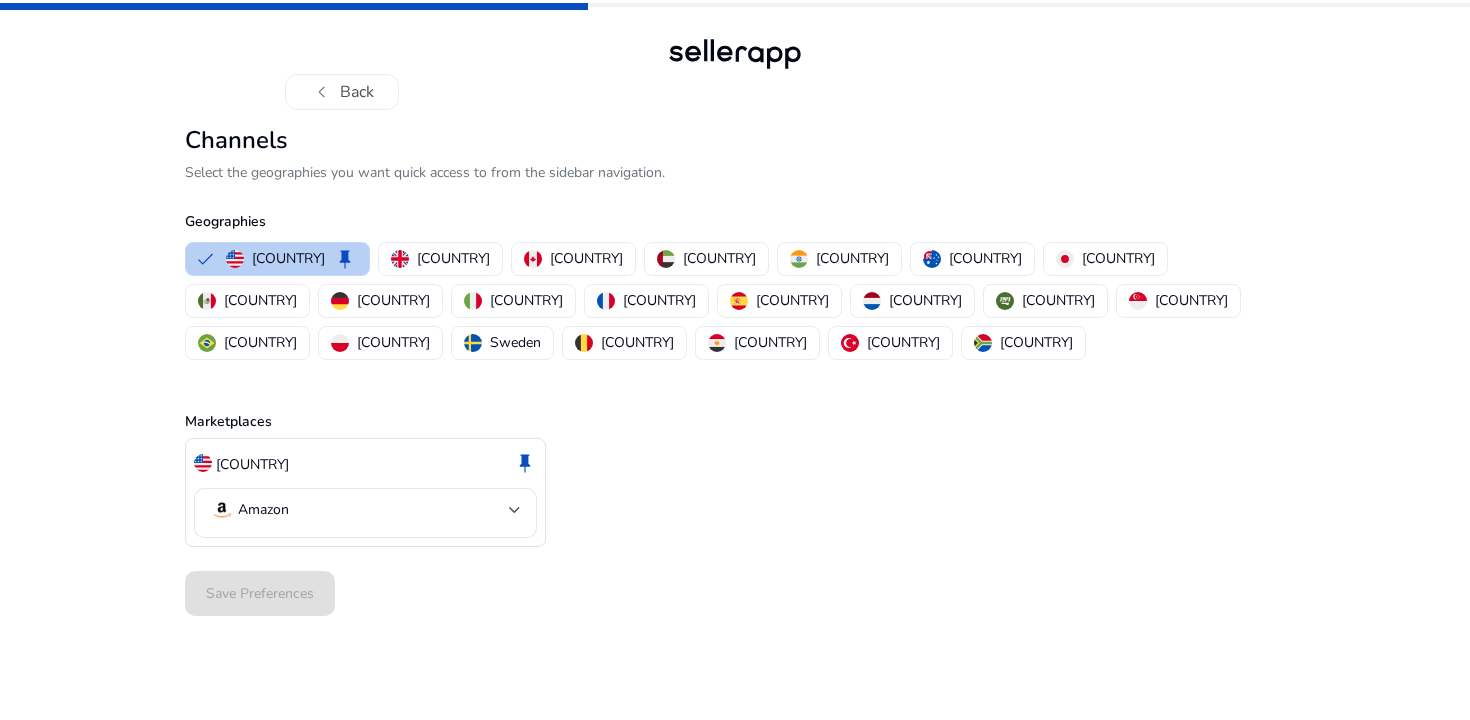 click on "[COUNTRY]" at bounding box center [288, 258] 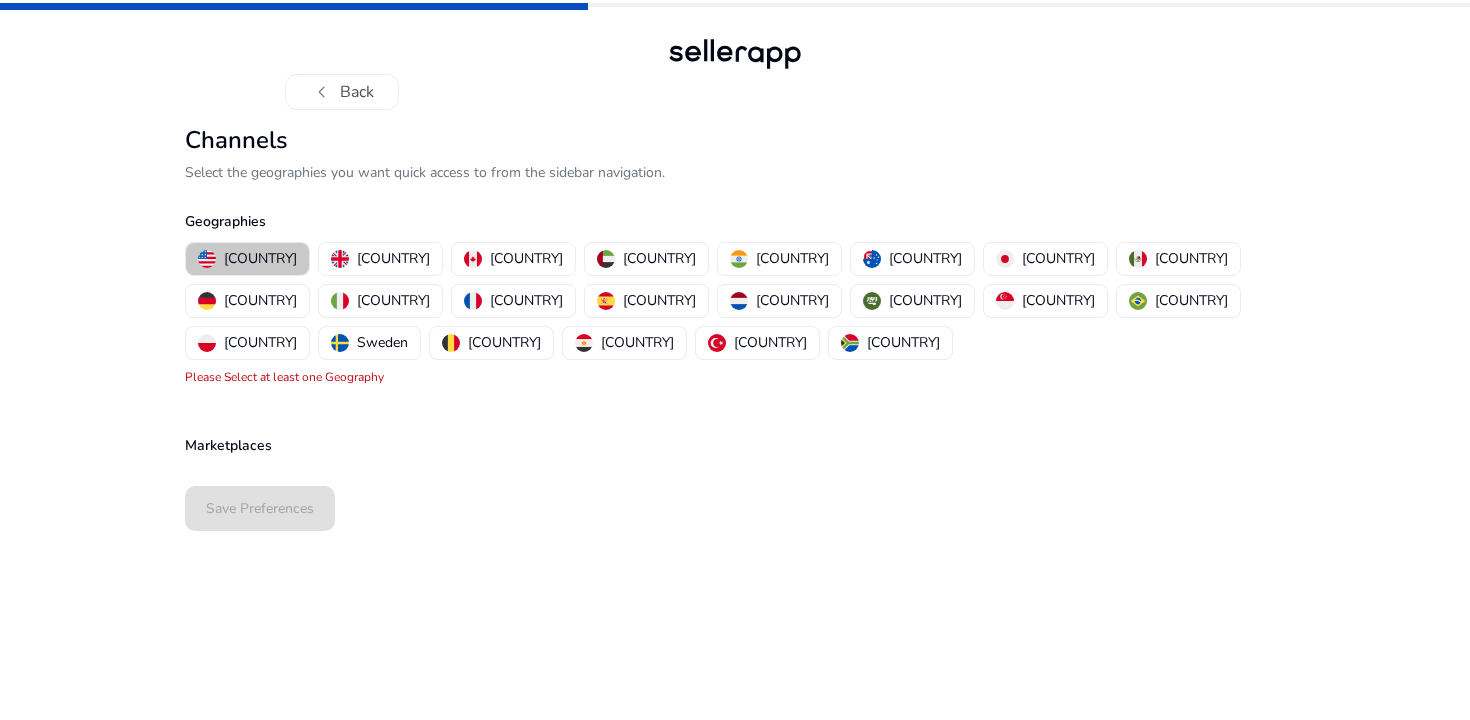click on "[COUNTRY]" at bounding box center (260, 258) 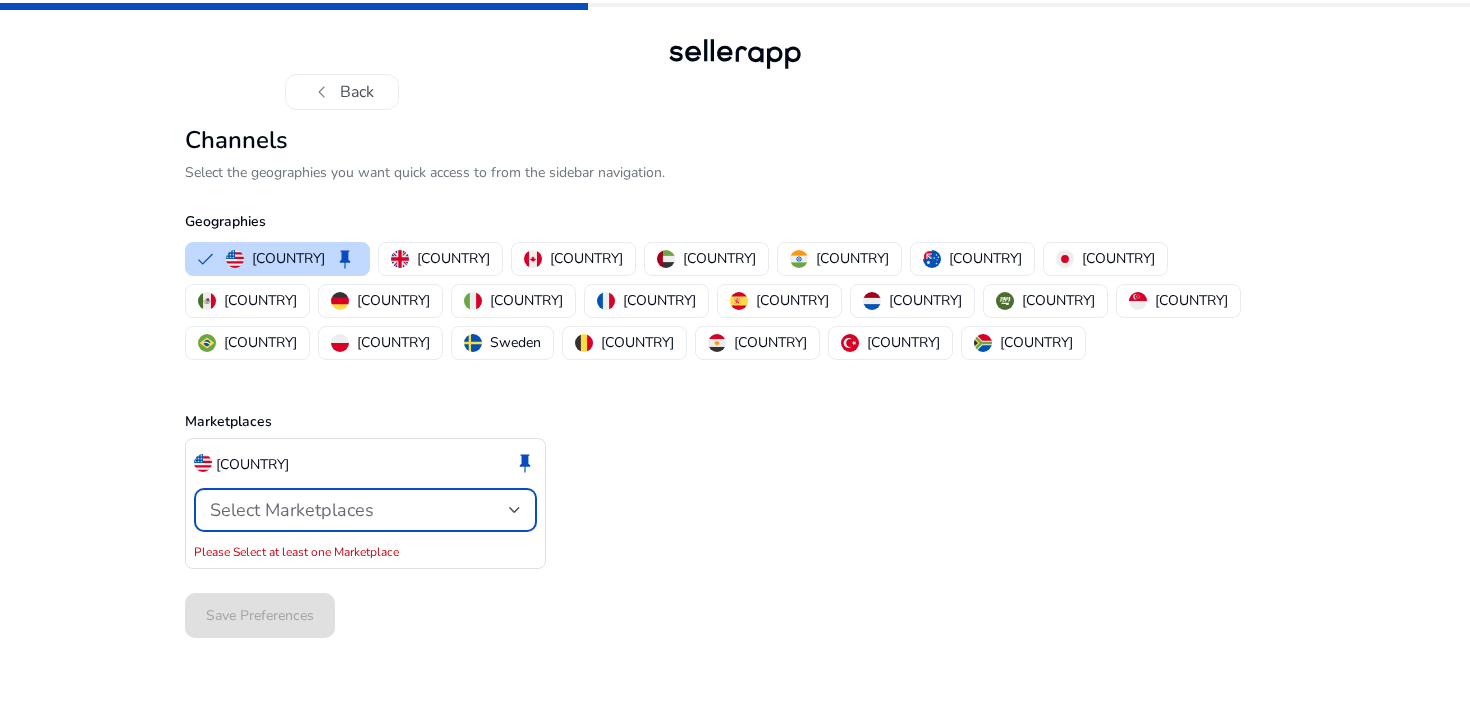 click on "Select Marketplaces" at bounding box center [359, 510] 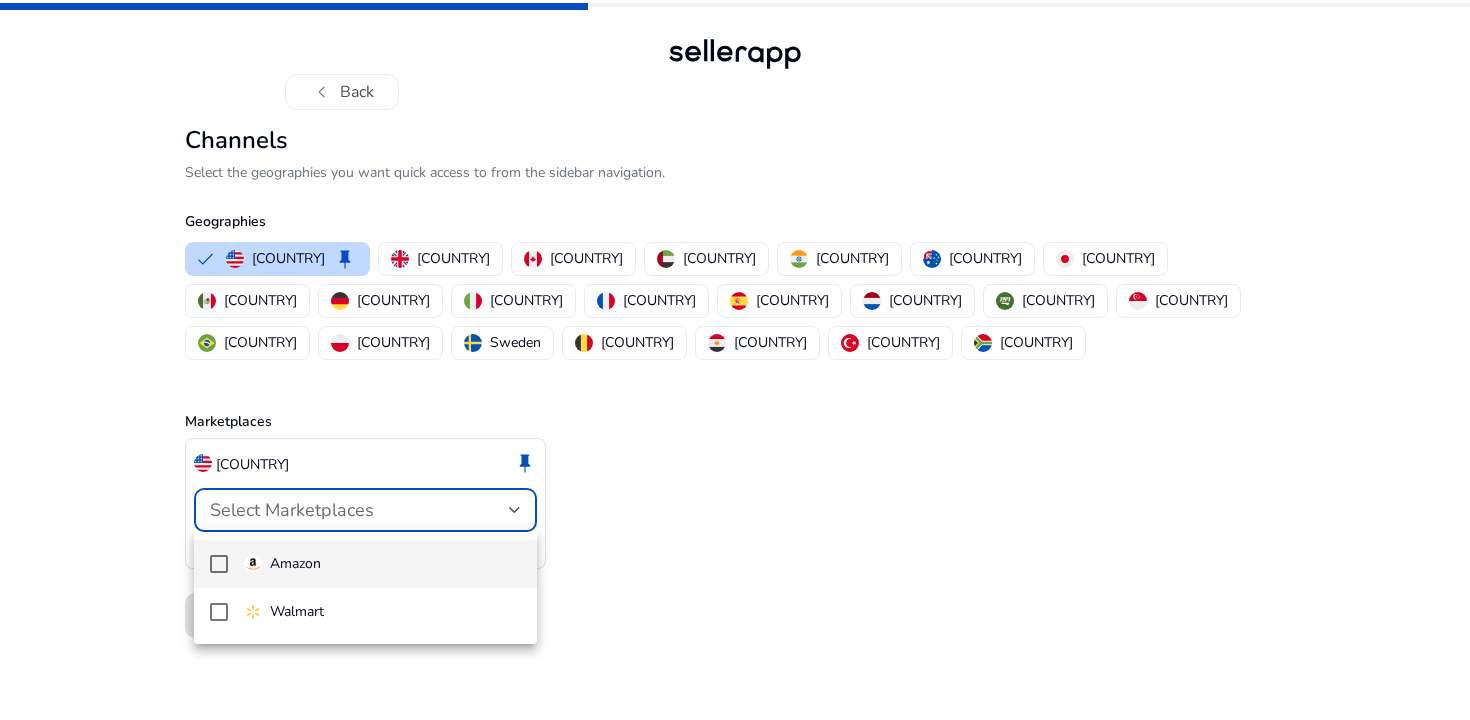 click on "Amazon" at bounding box center [295, 564] 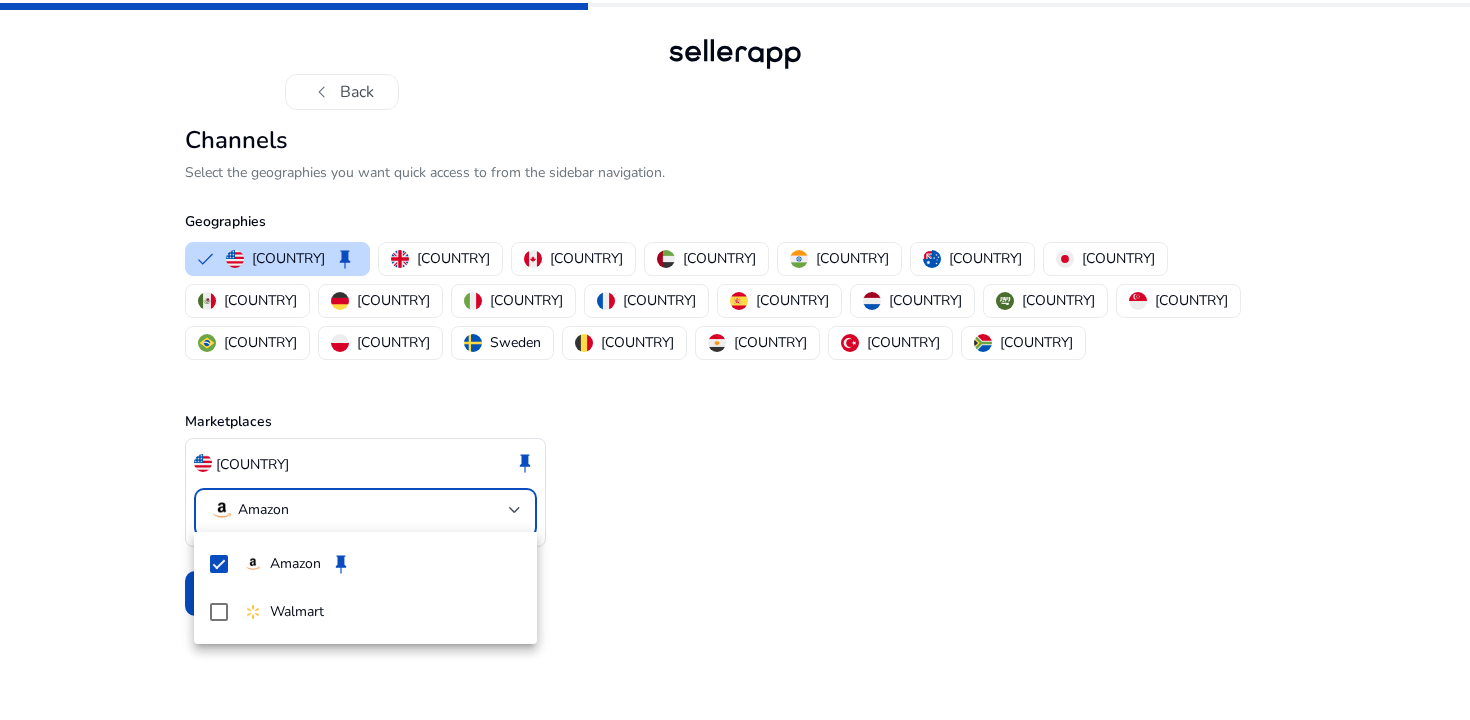 click at bounding box center (735, 360) 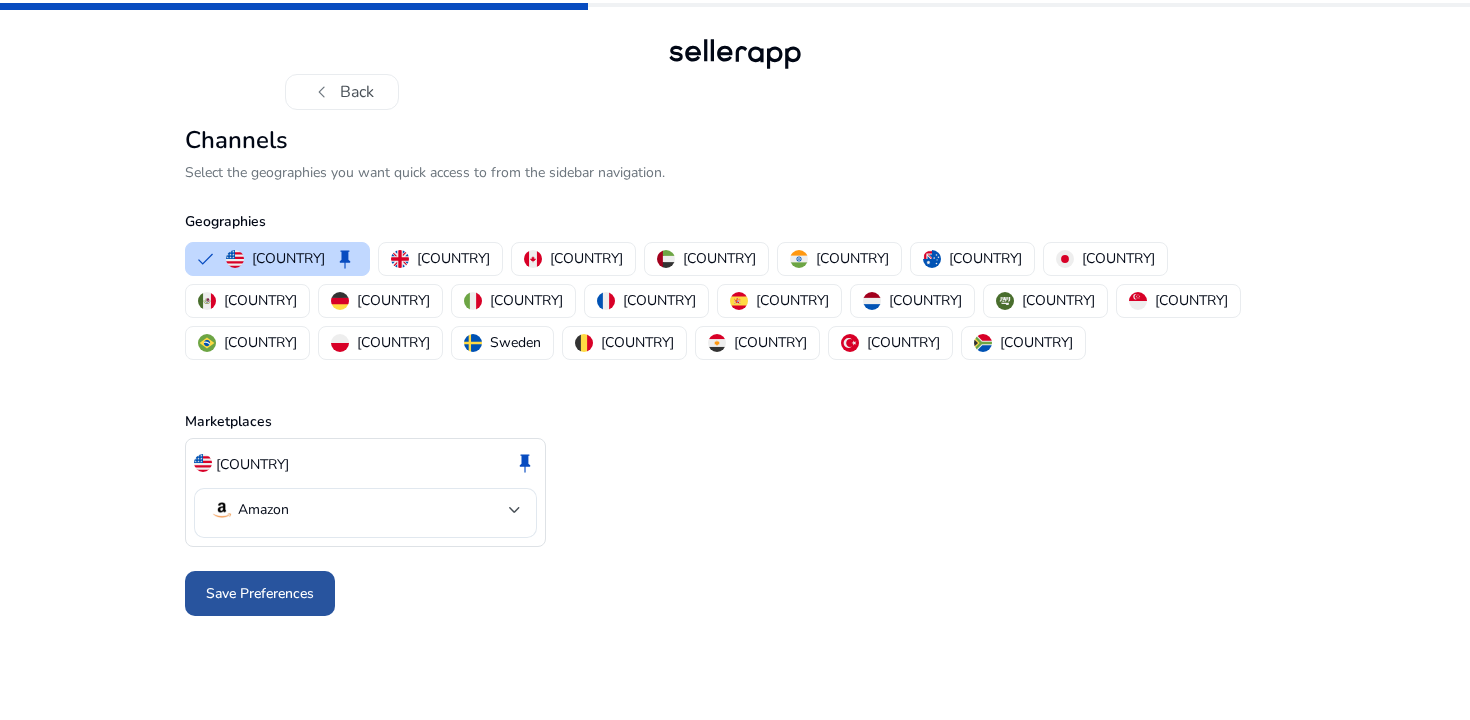 click on "Save Preferences" 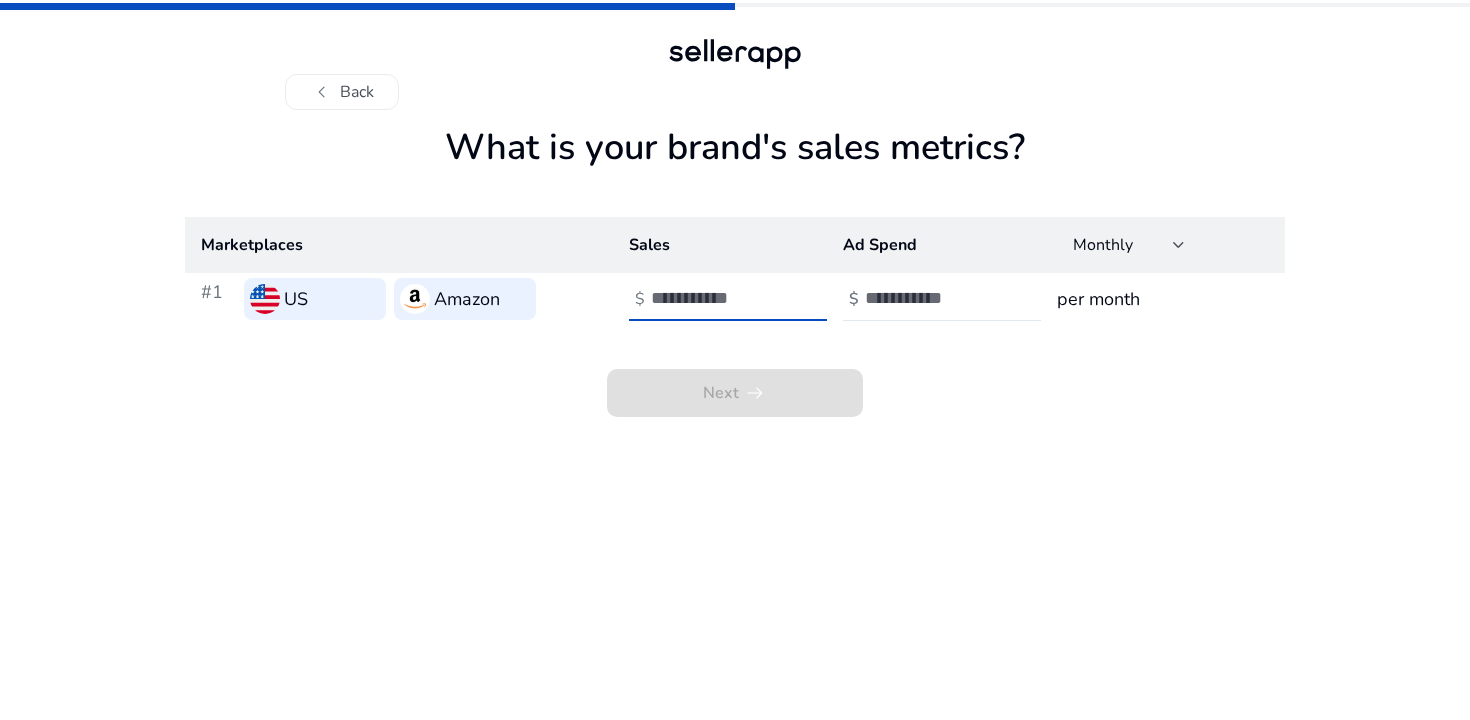 click on "**" at bounding box center [718, 298] 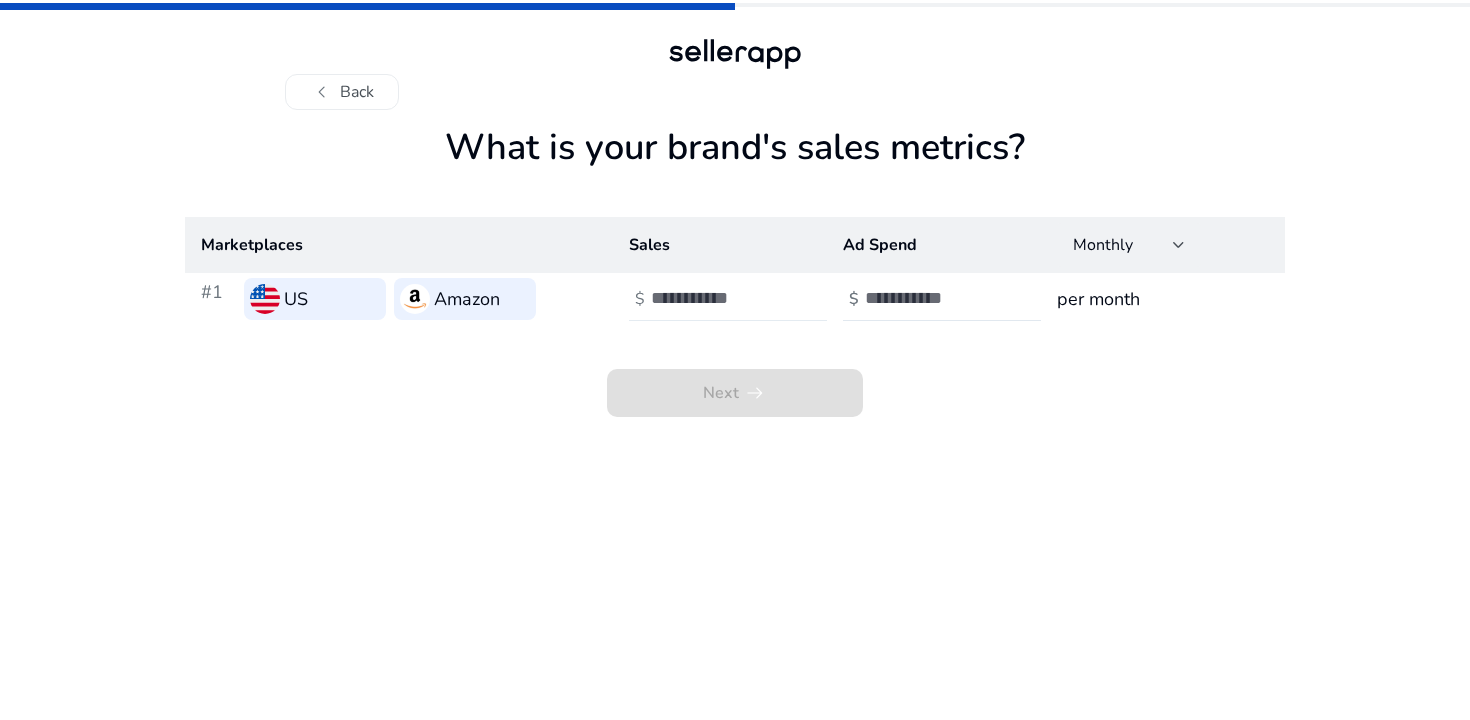 click on "**" 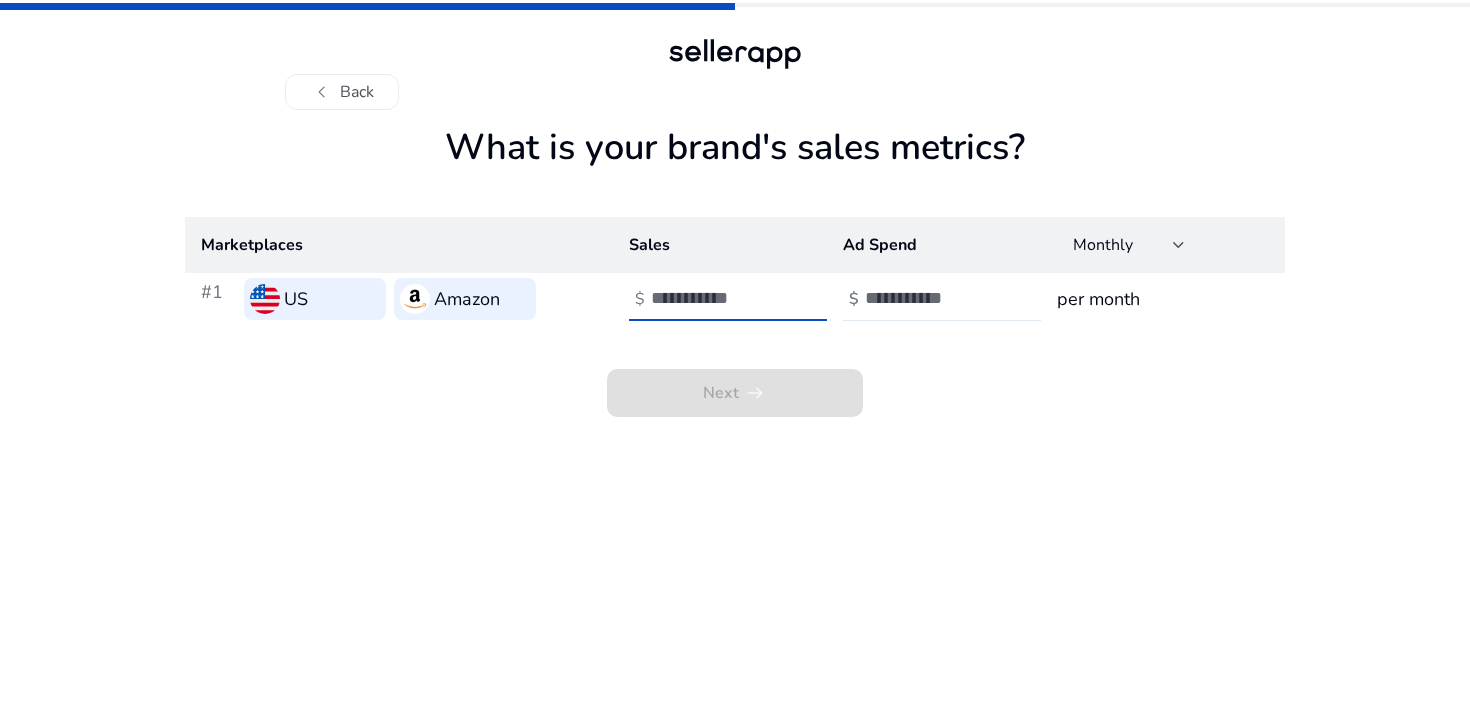 type on "*" 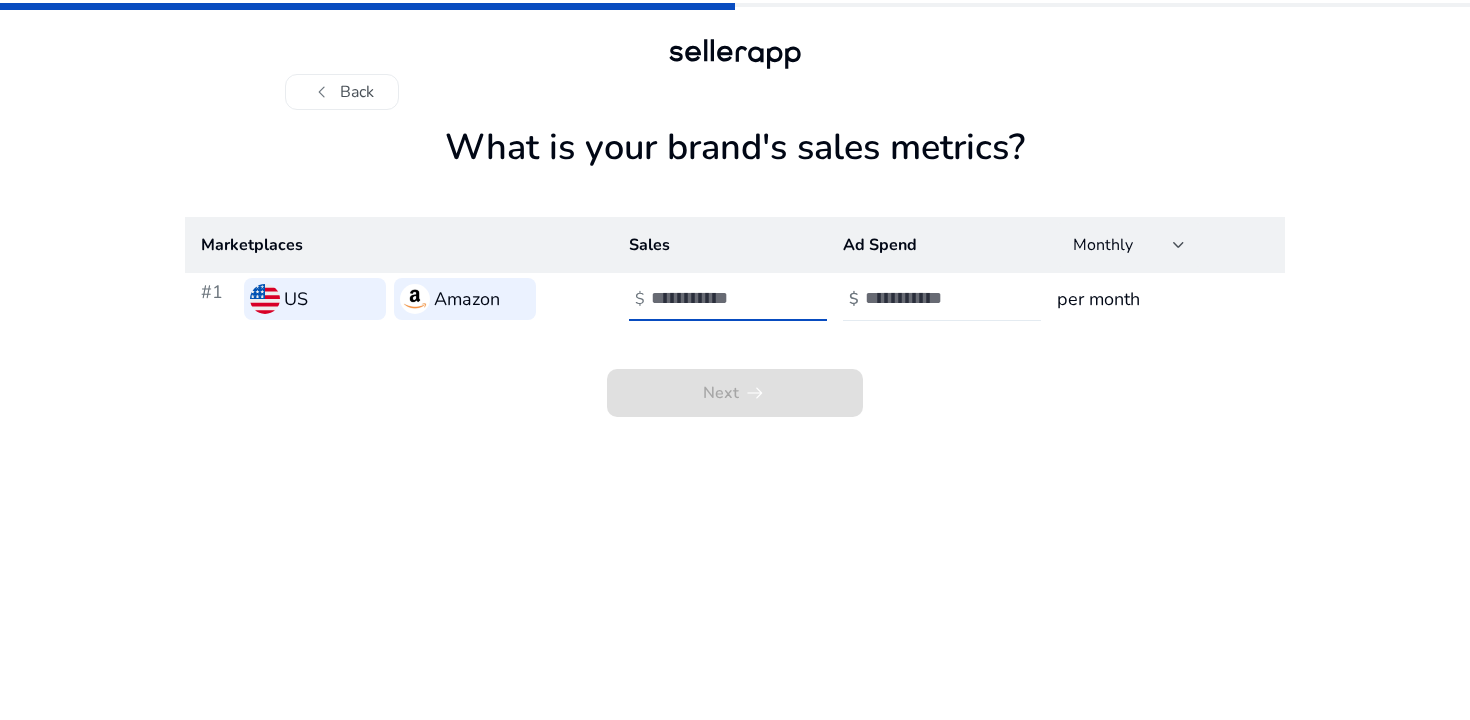click at bounding box center (932, 298) 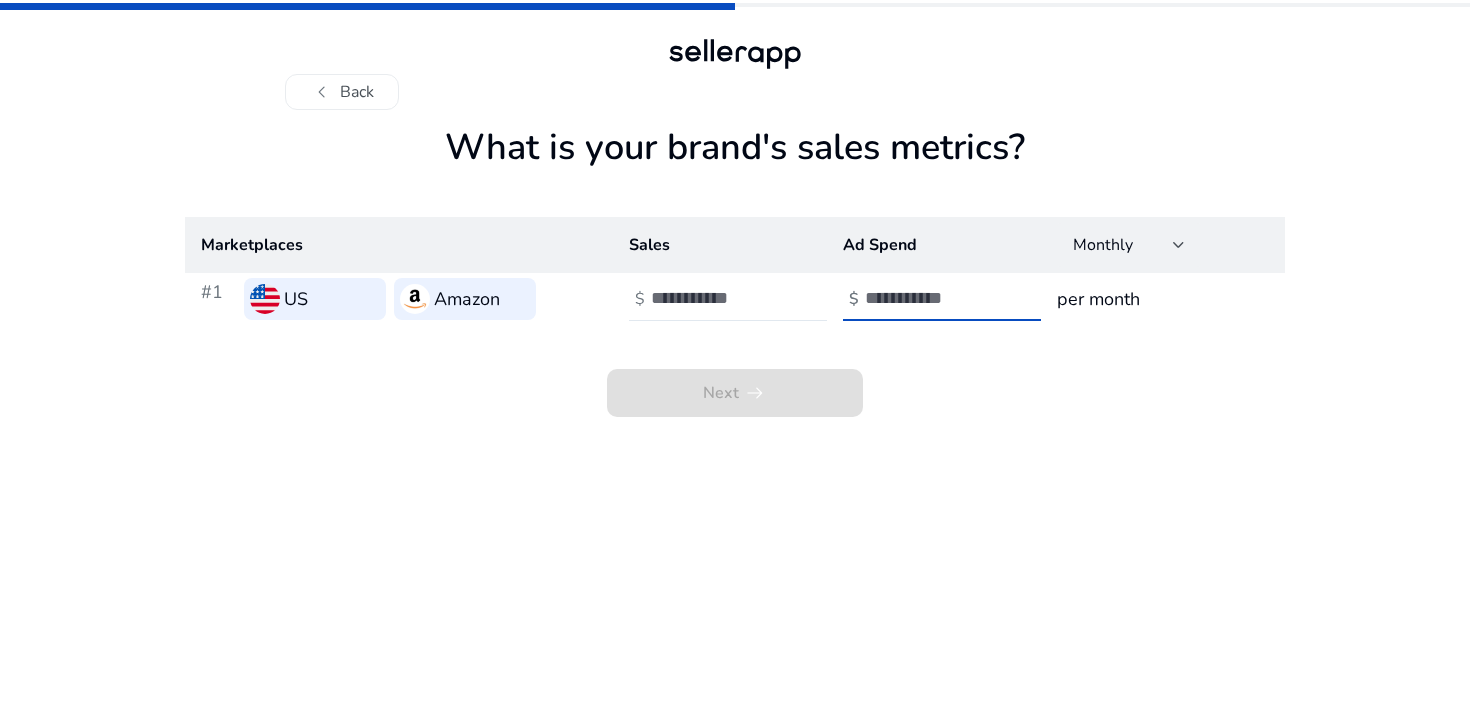 type on "*" 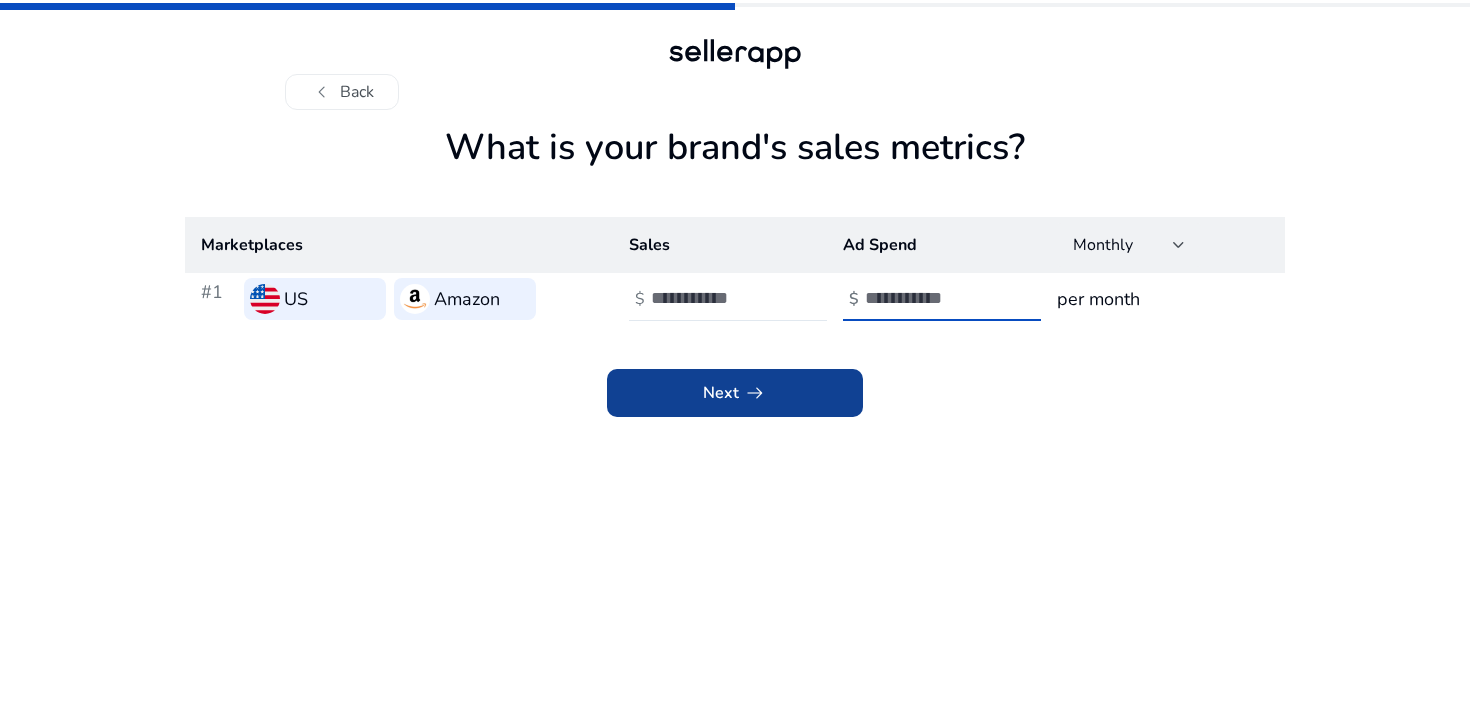 click 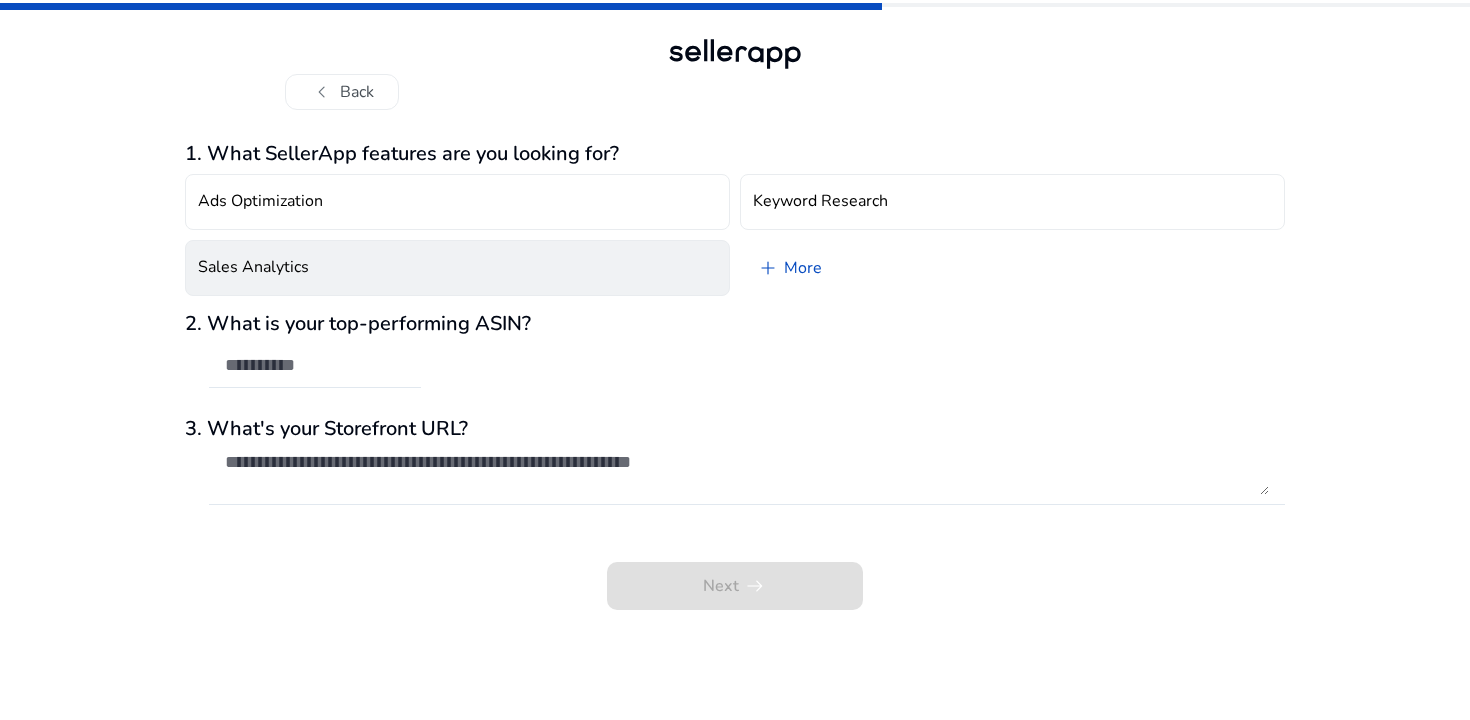 click on "Sales Analytics" 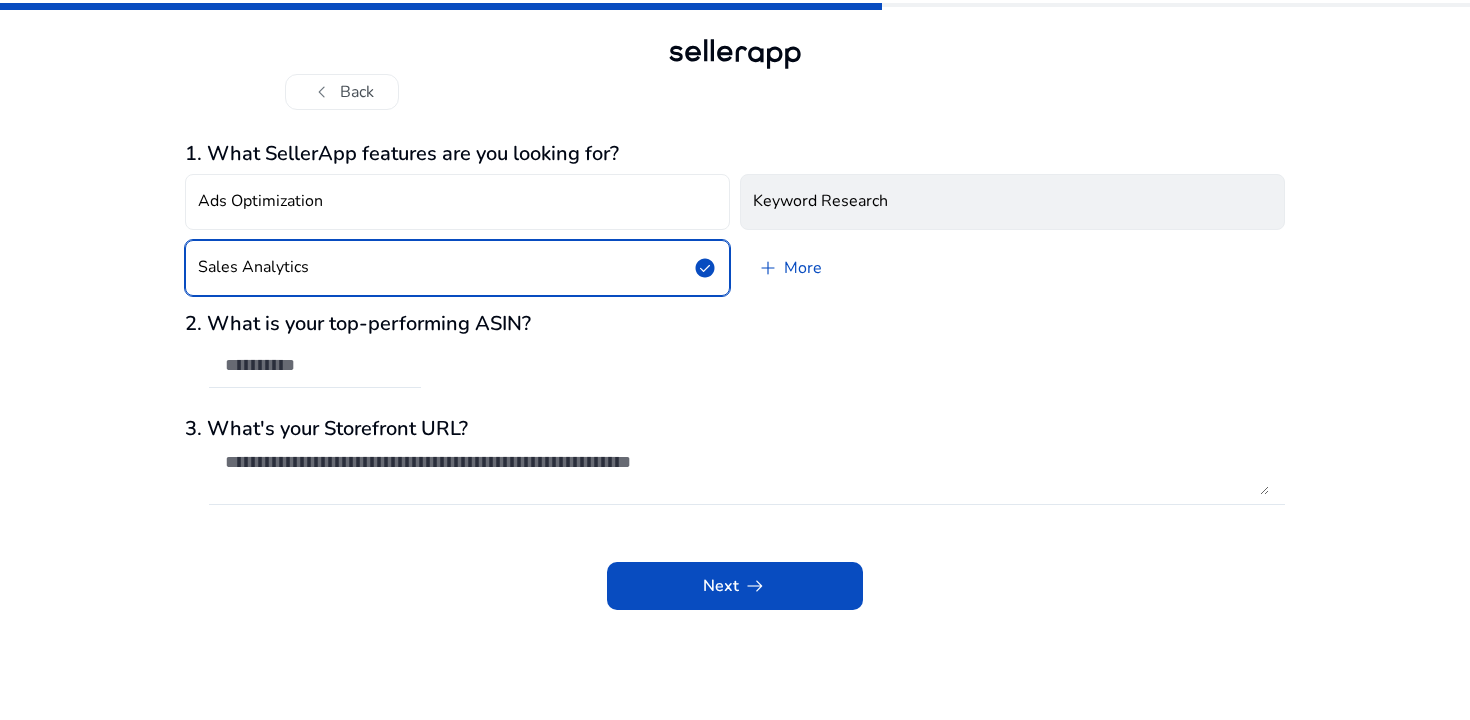 click on "Keyword Research" 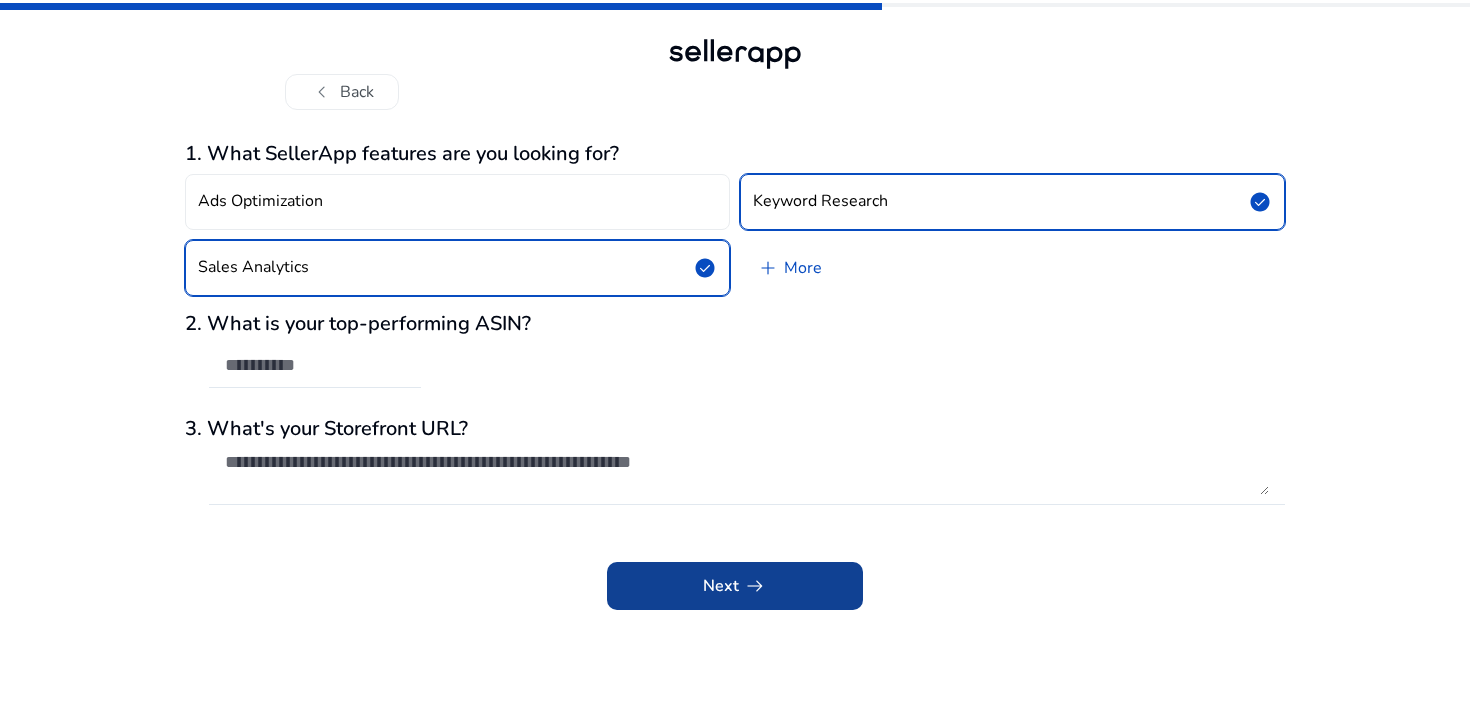 click 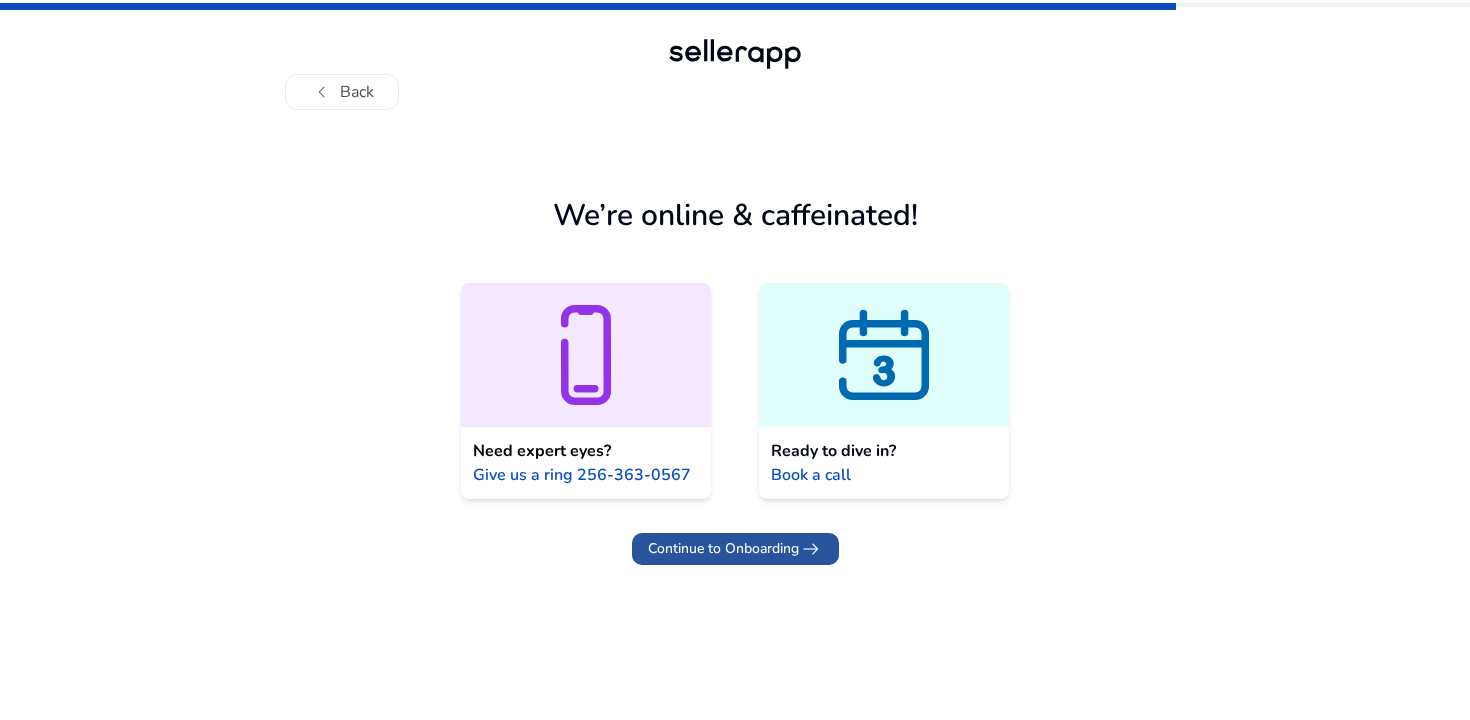 click on "Continue to Onboarding" 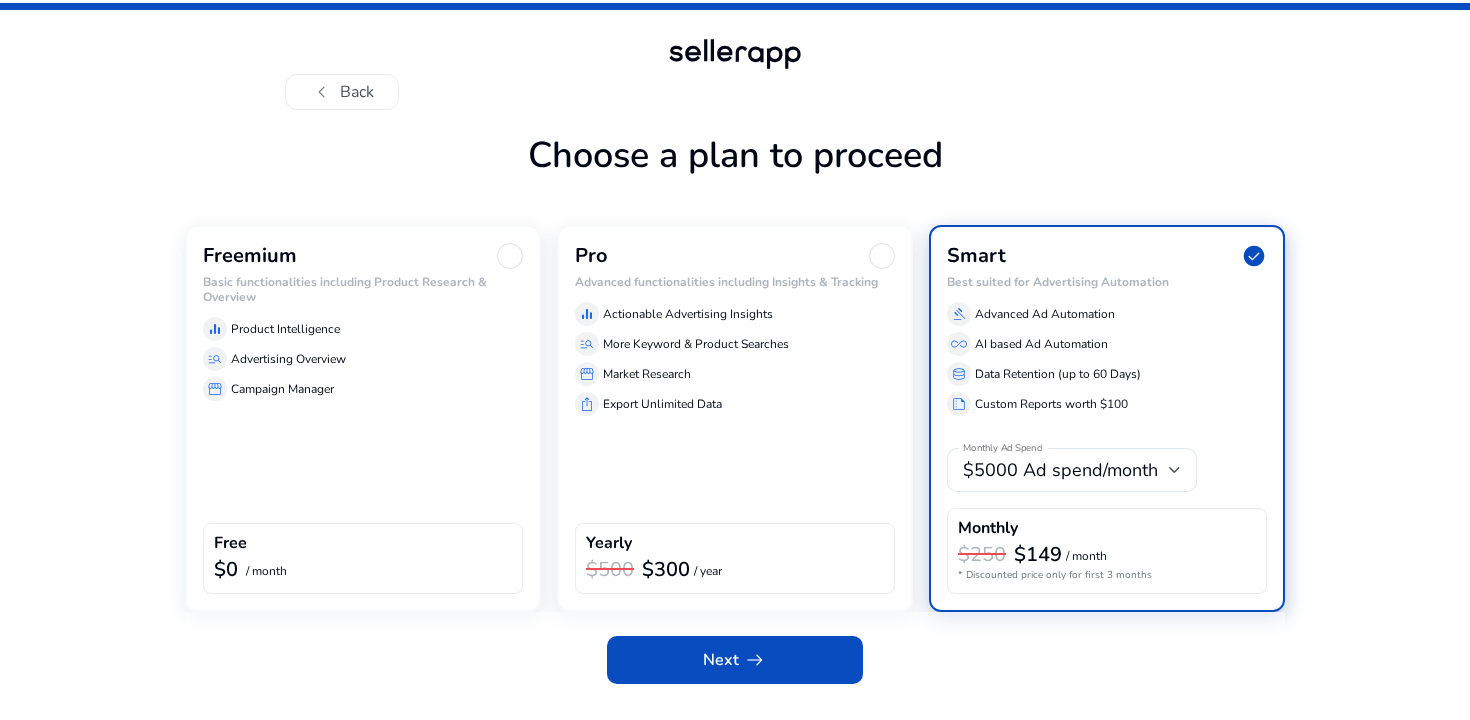 click on "Freemium Basic functionalities including Product Research & Overview  equalizer  Product Intelligence  manage_search  Advertising Overview  storefront  Campaign Manager  Free  $0  / month" 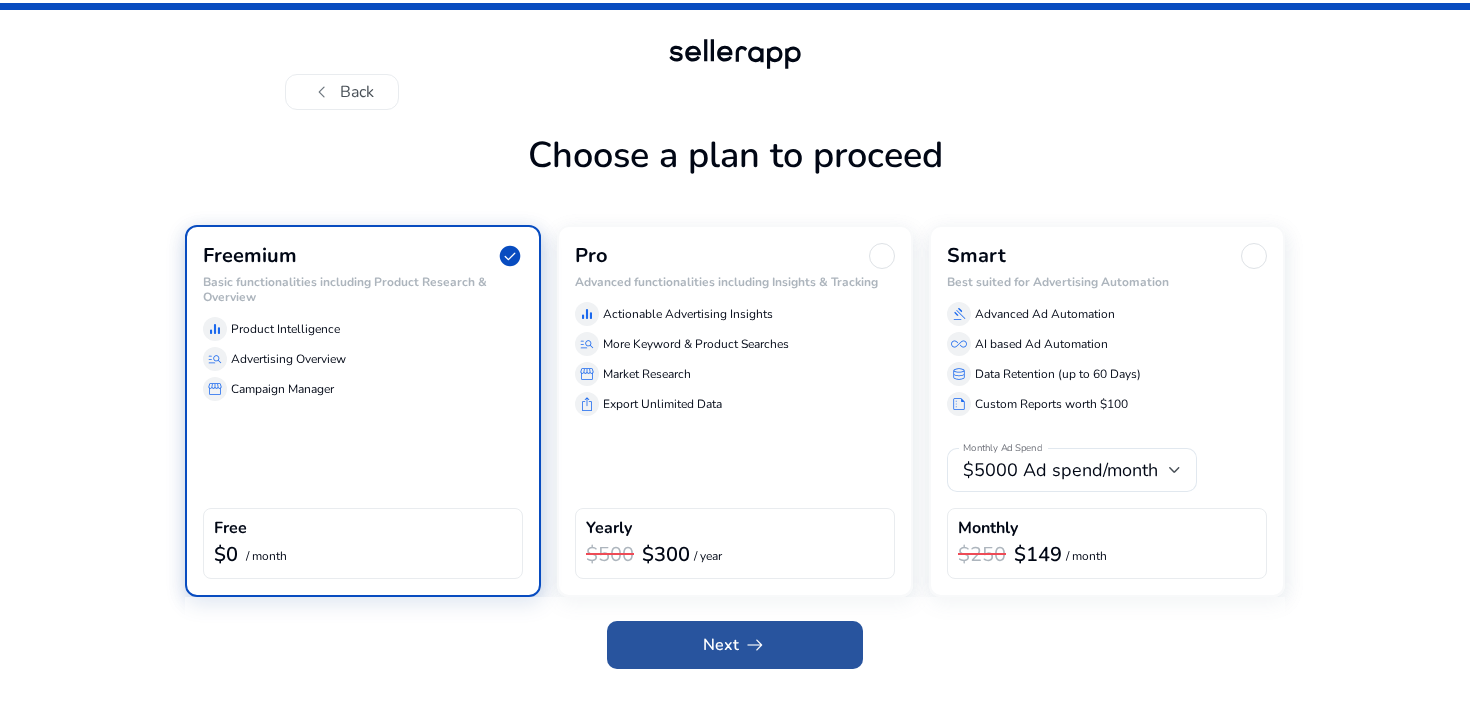 click on "Next   arrow_right_alt" 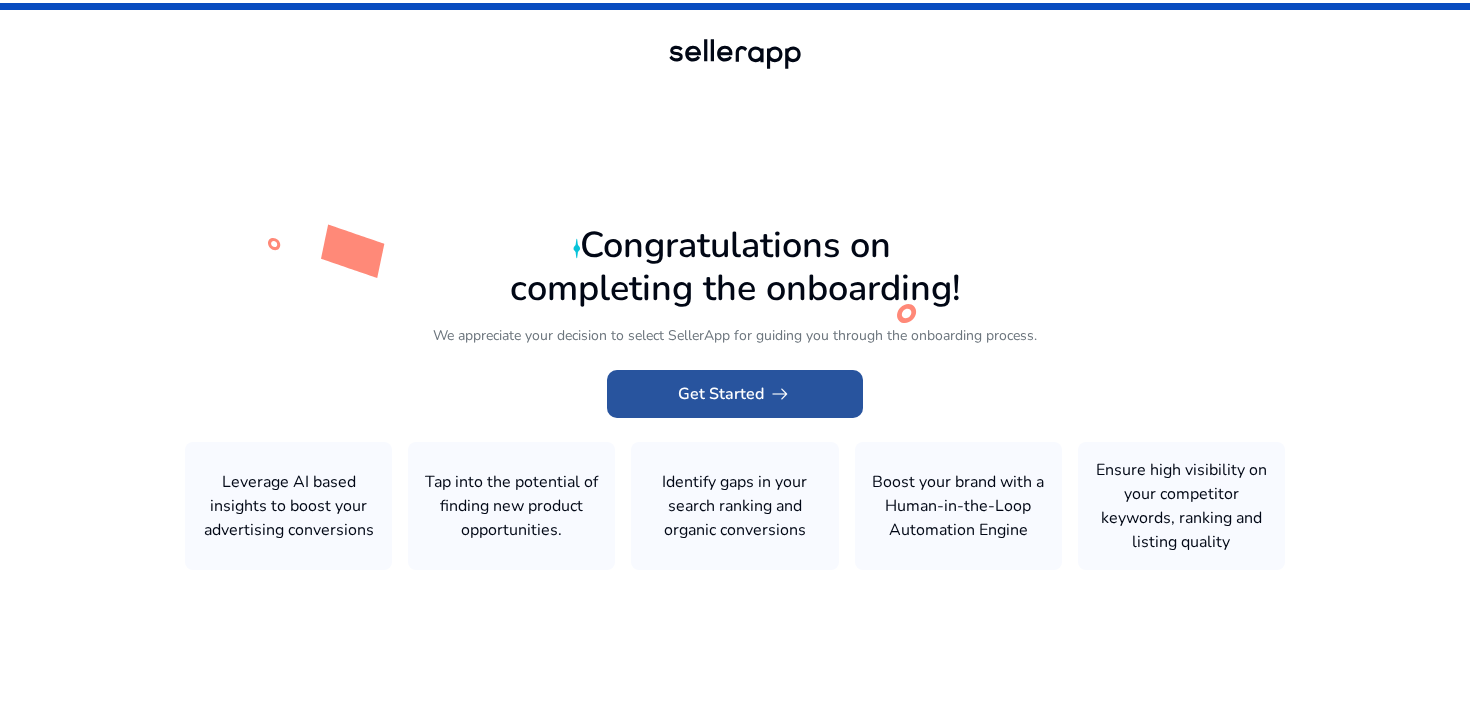 click 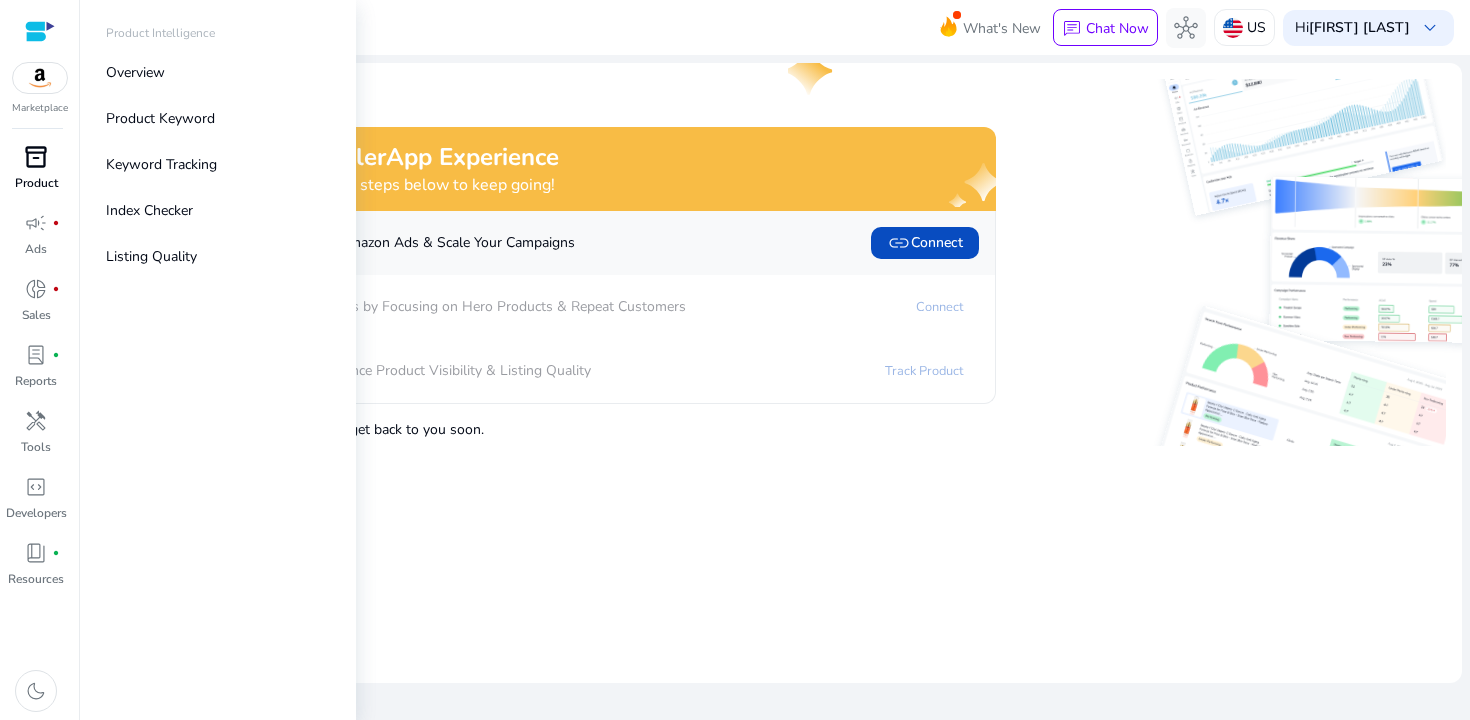 click on "inventory_2" at bounding box center [36, 157] 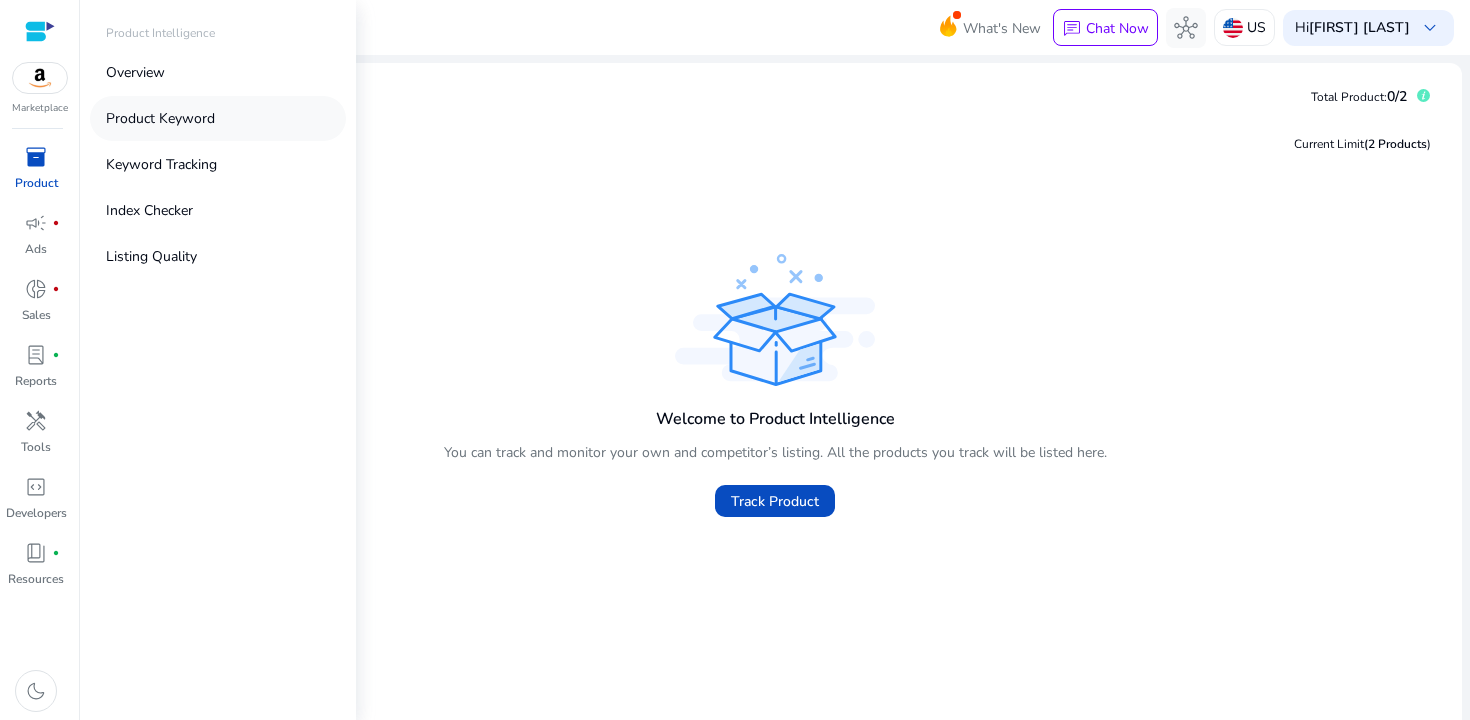 click on "Product Keyword" at bounding box center [160, 118] 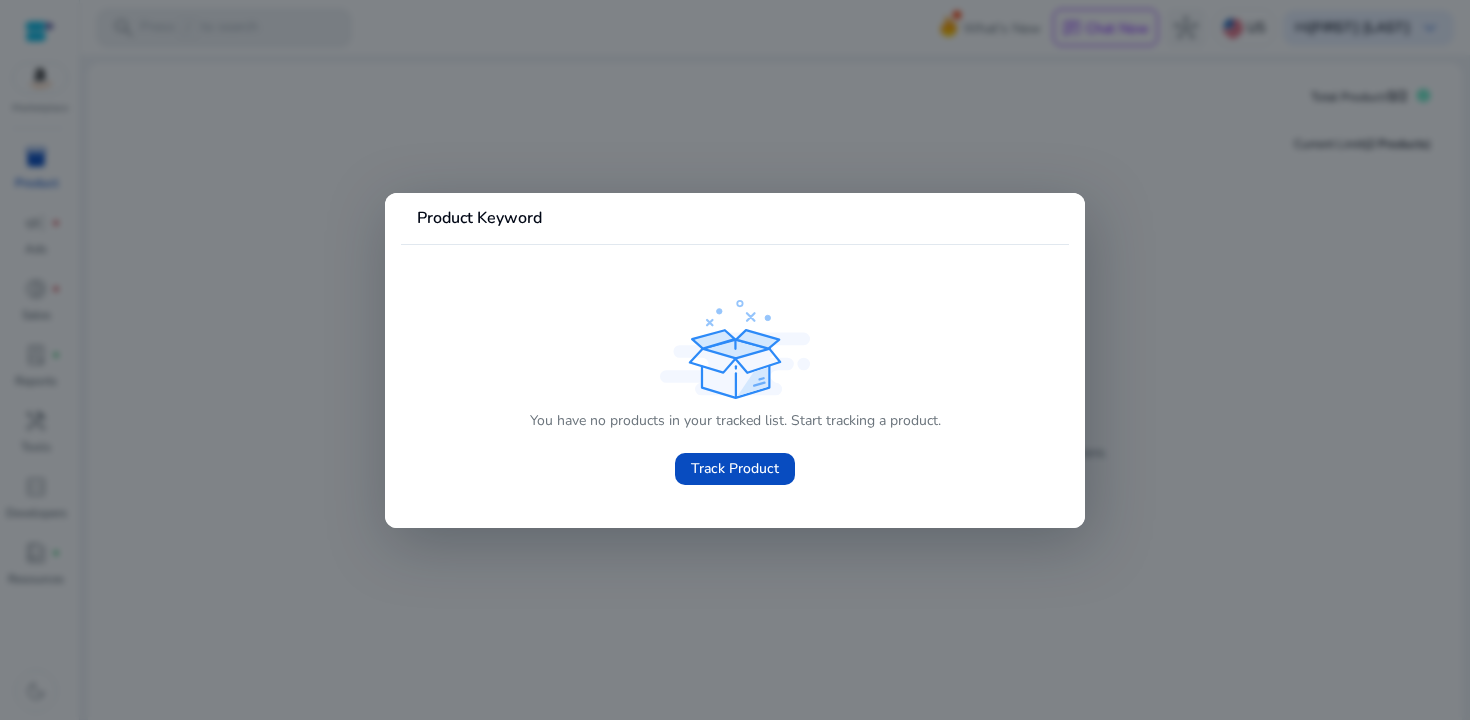 click at bounding box center [735, 360] 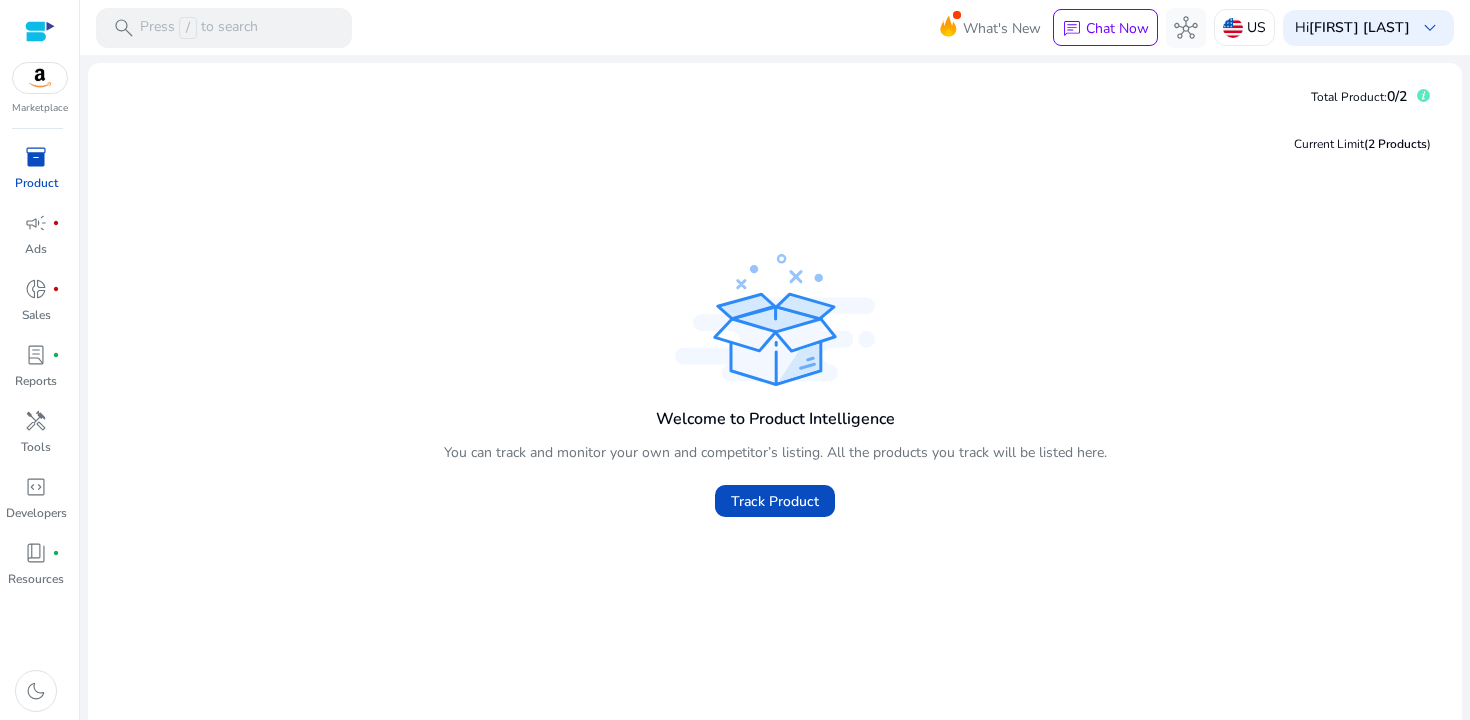 scroll, scrollTop: 0, scrollLeft: 0, axis: both 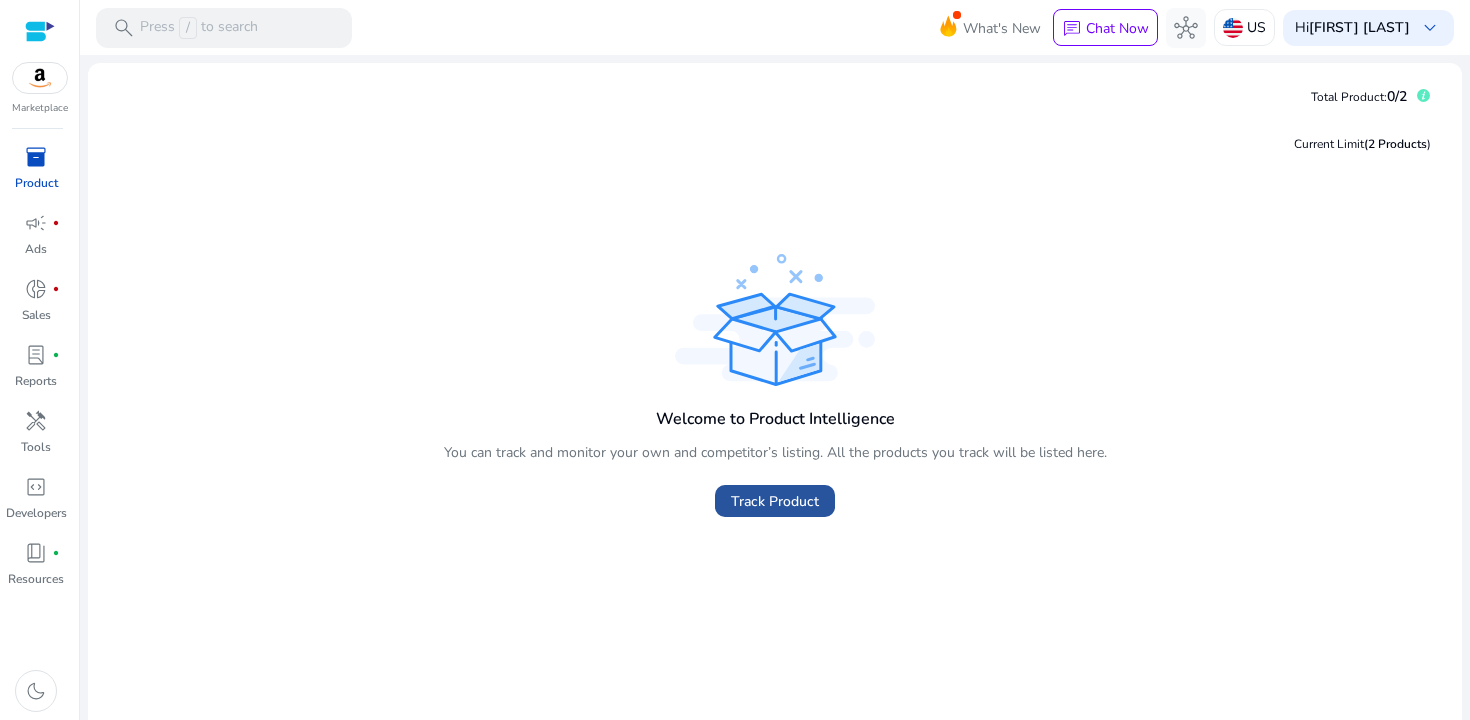 click on "Track Product" 